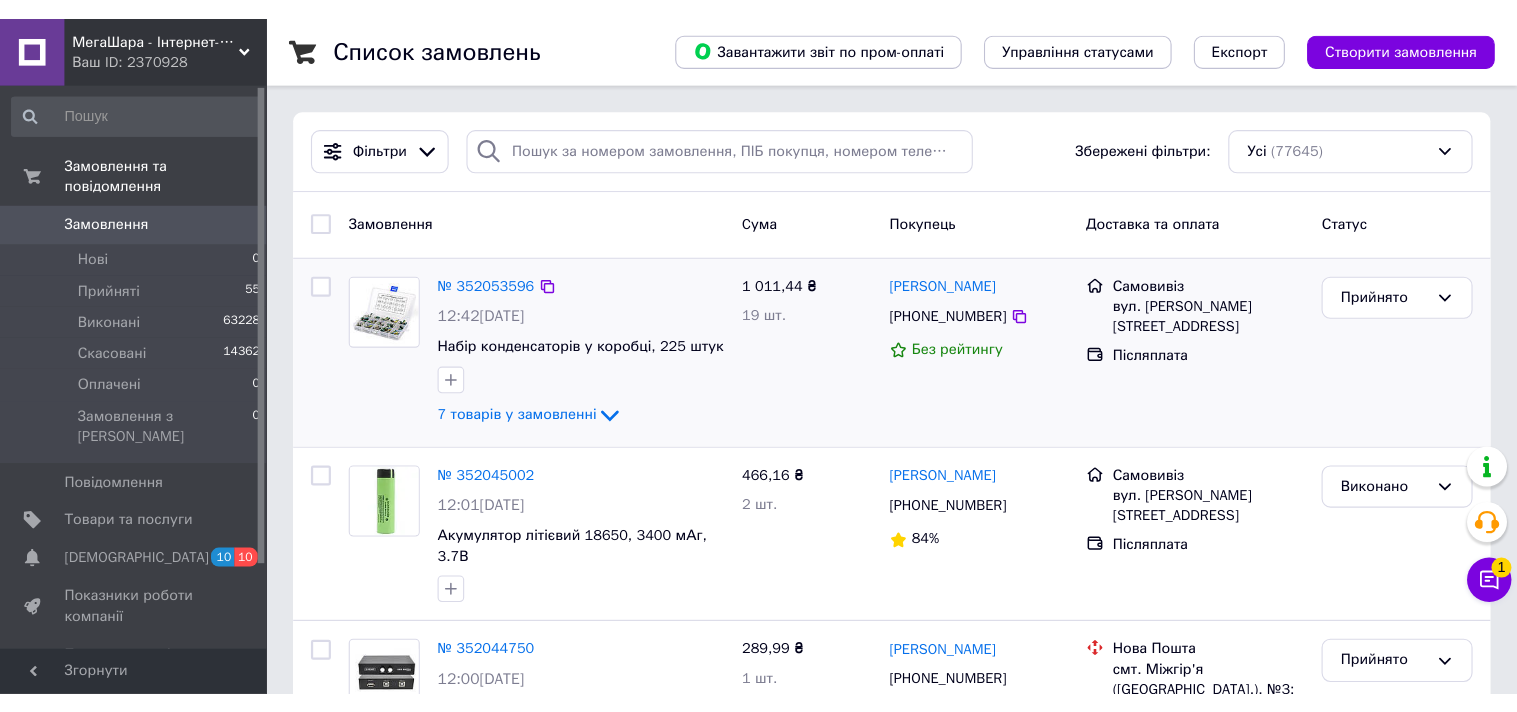 scroll, scrollTop: 0, scrollLeft: 0, axis: both 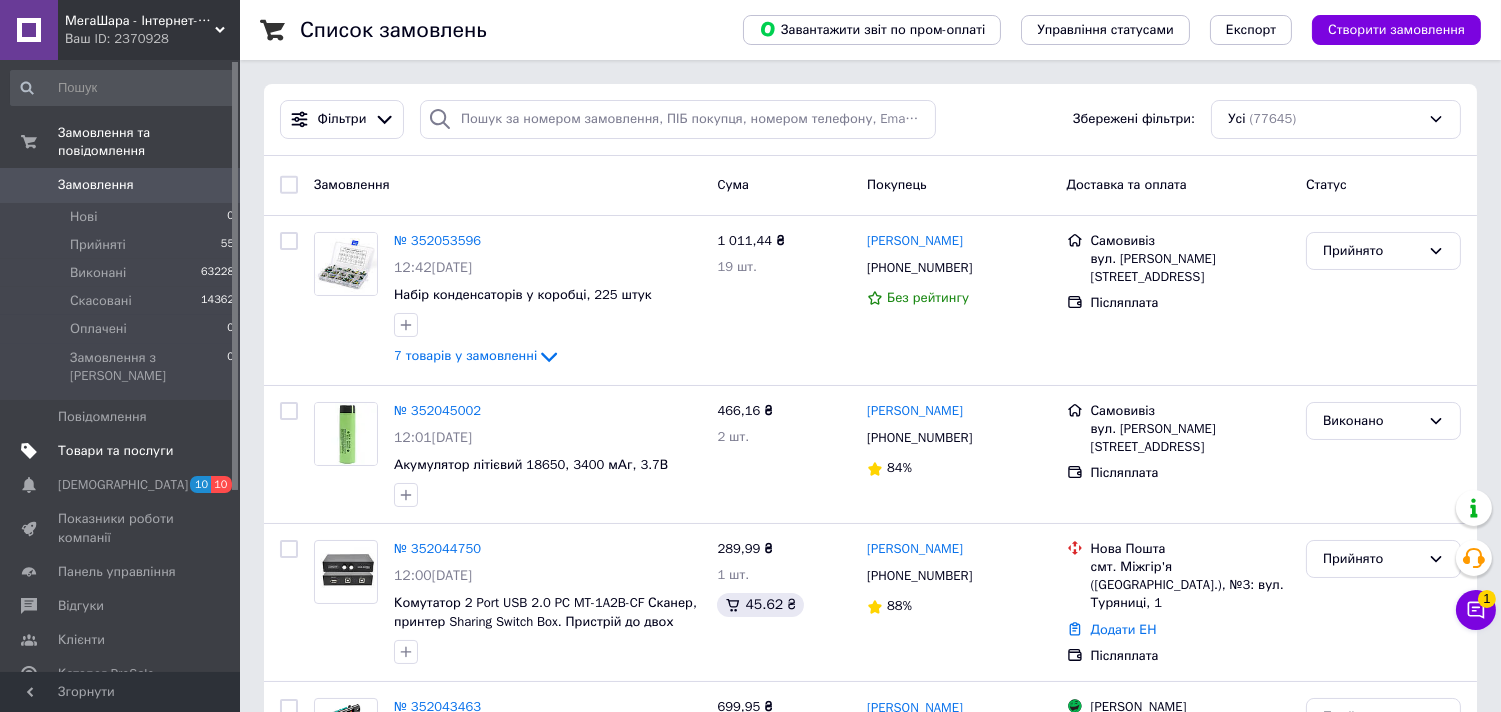 click on "Товари та послуги" at bounding box center [115, 451] 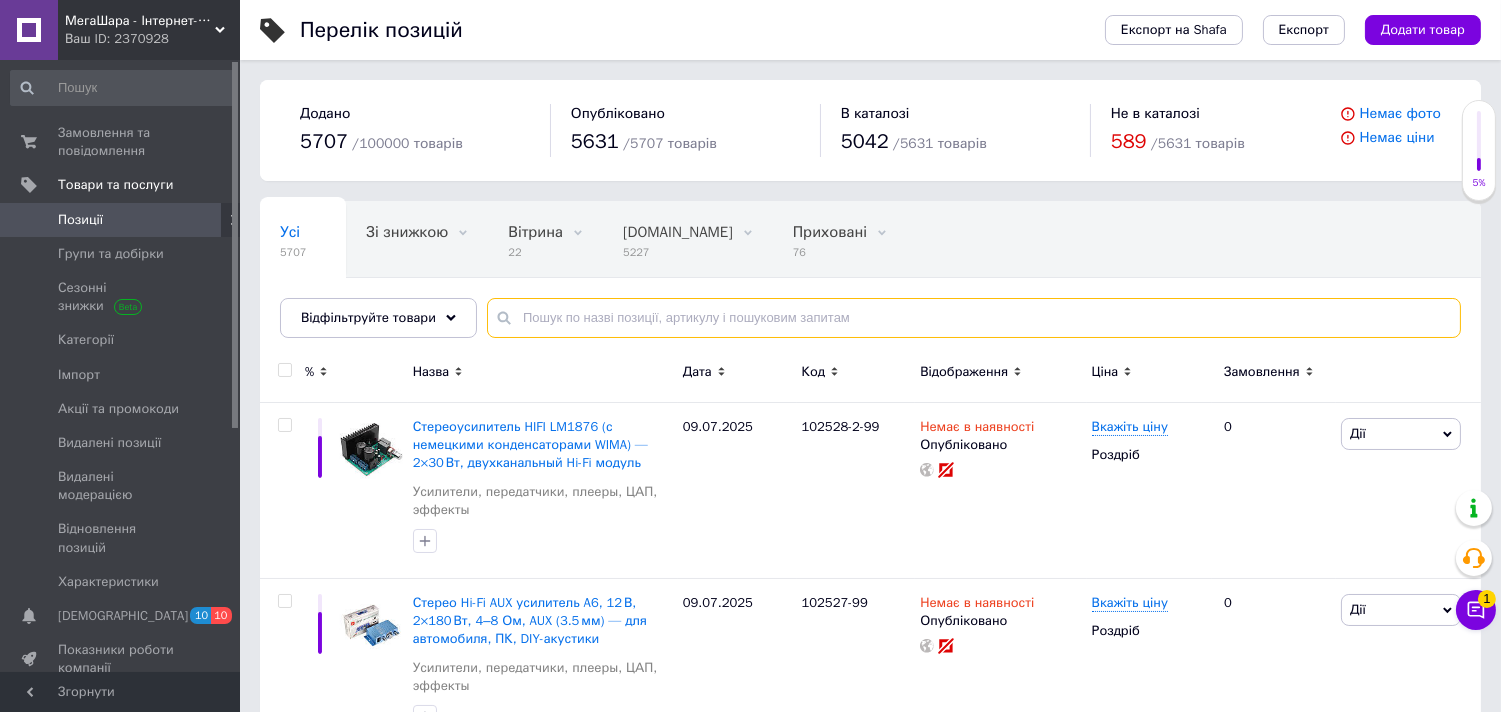 click at bounding box center [974, 318] 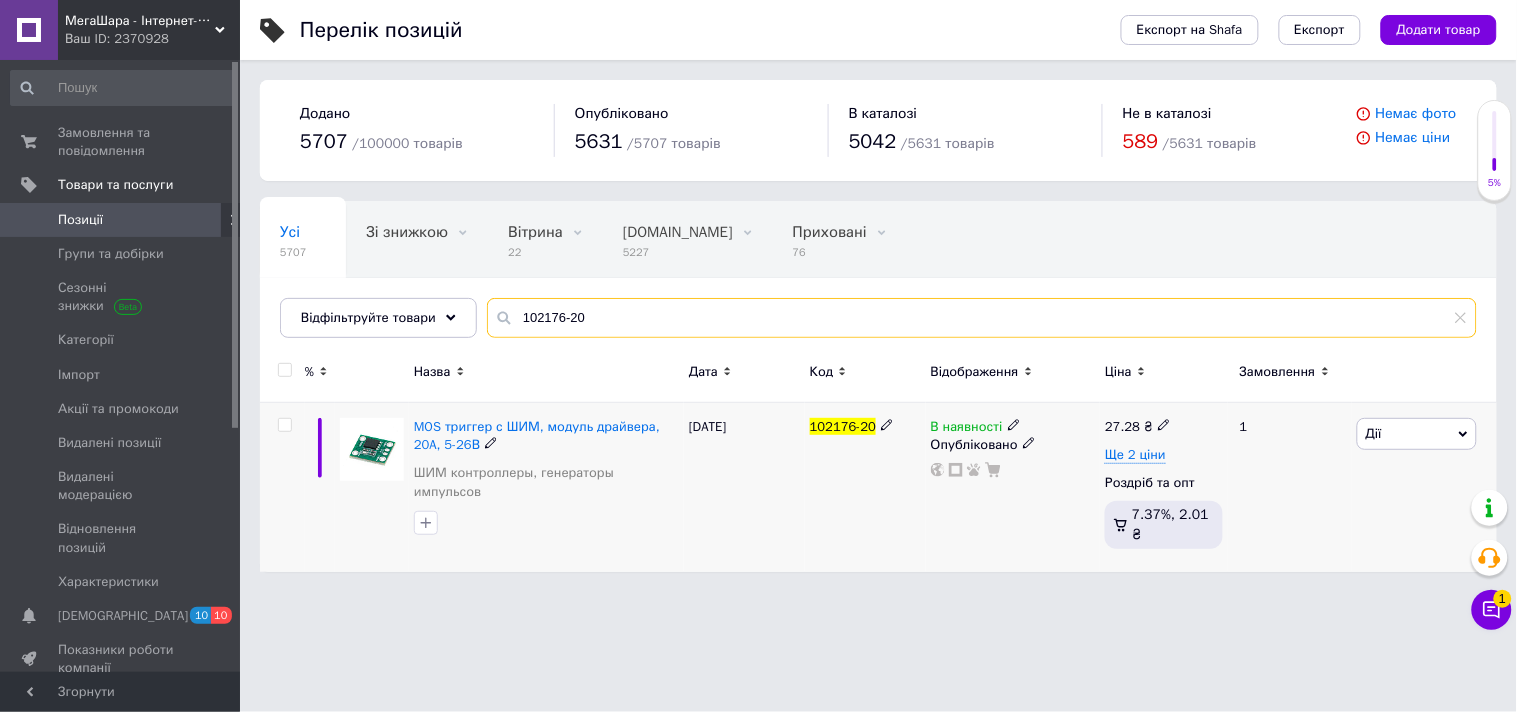 type on "102176-20" 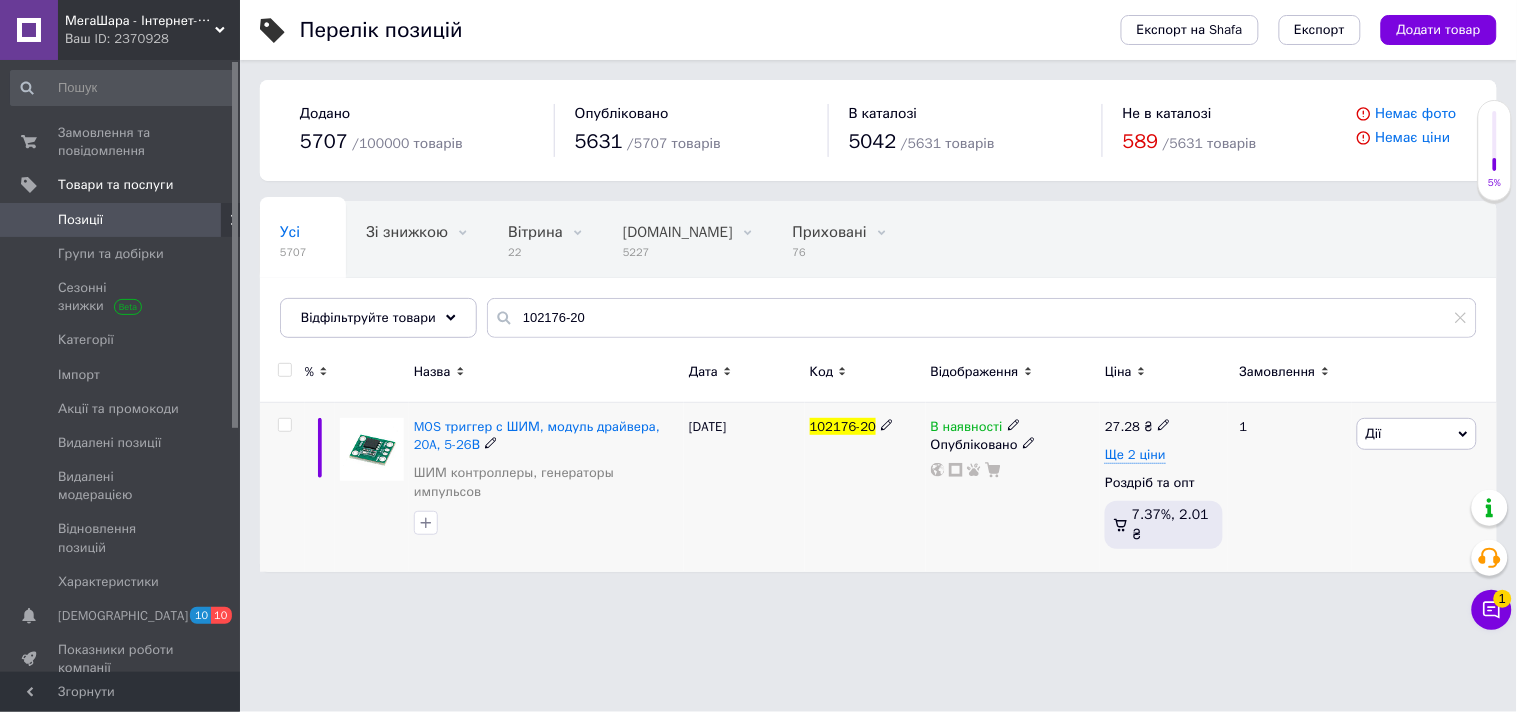 click 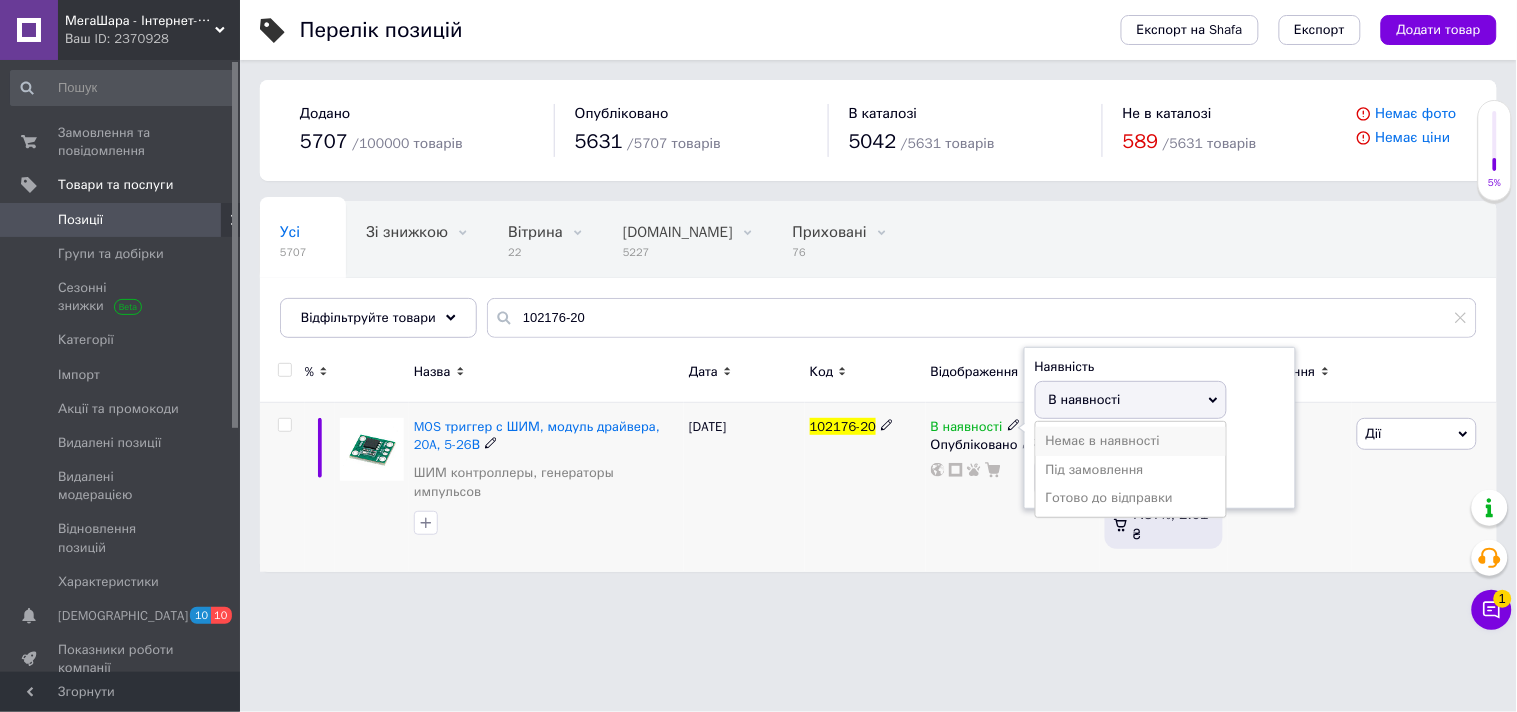 click on "Немає в наявності" at bounding box center [1131, 441] 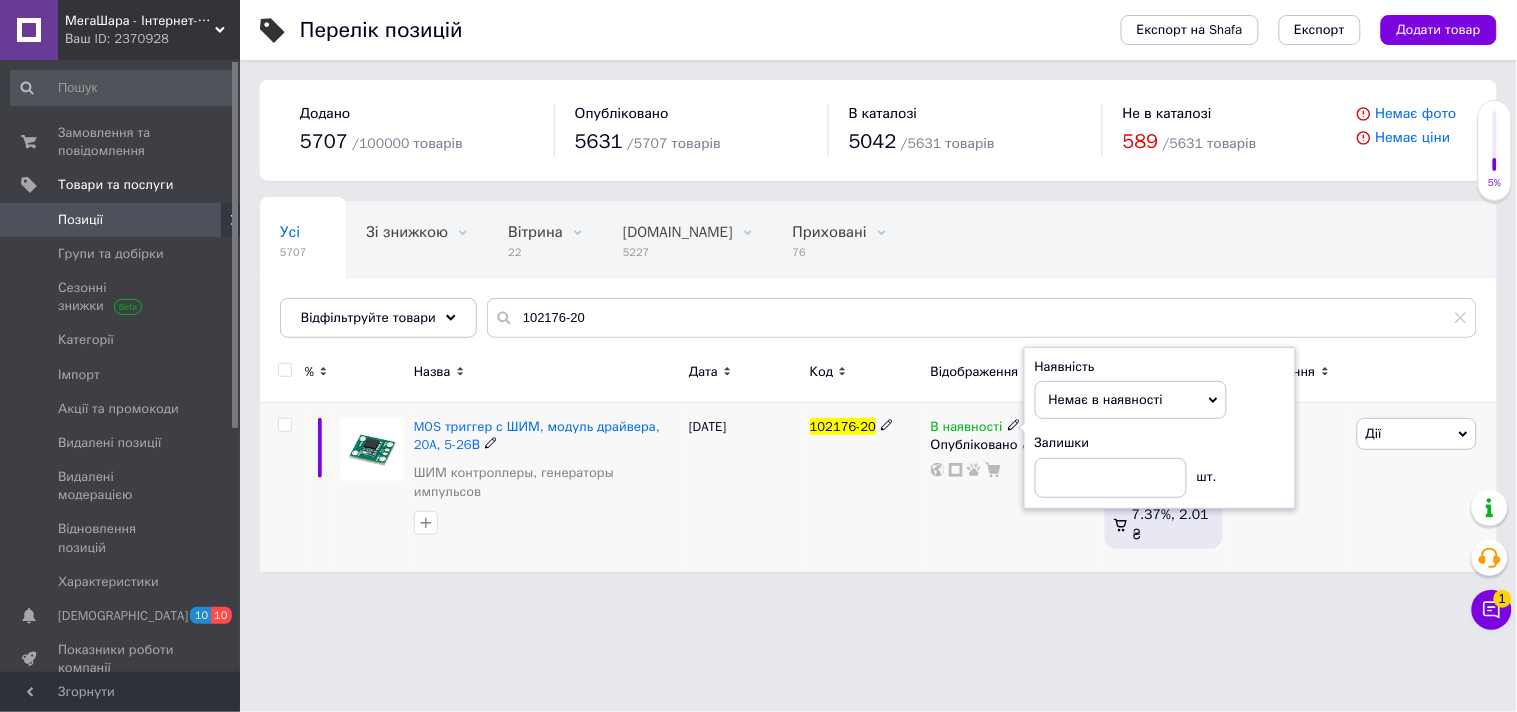click on "102176-20" at bounding box center (865, 487) 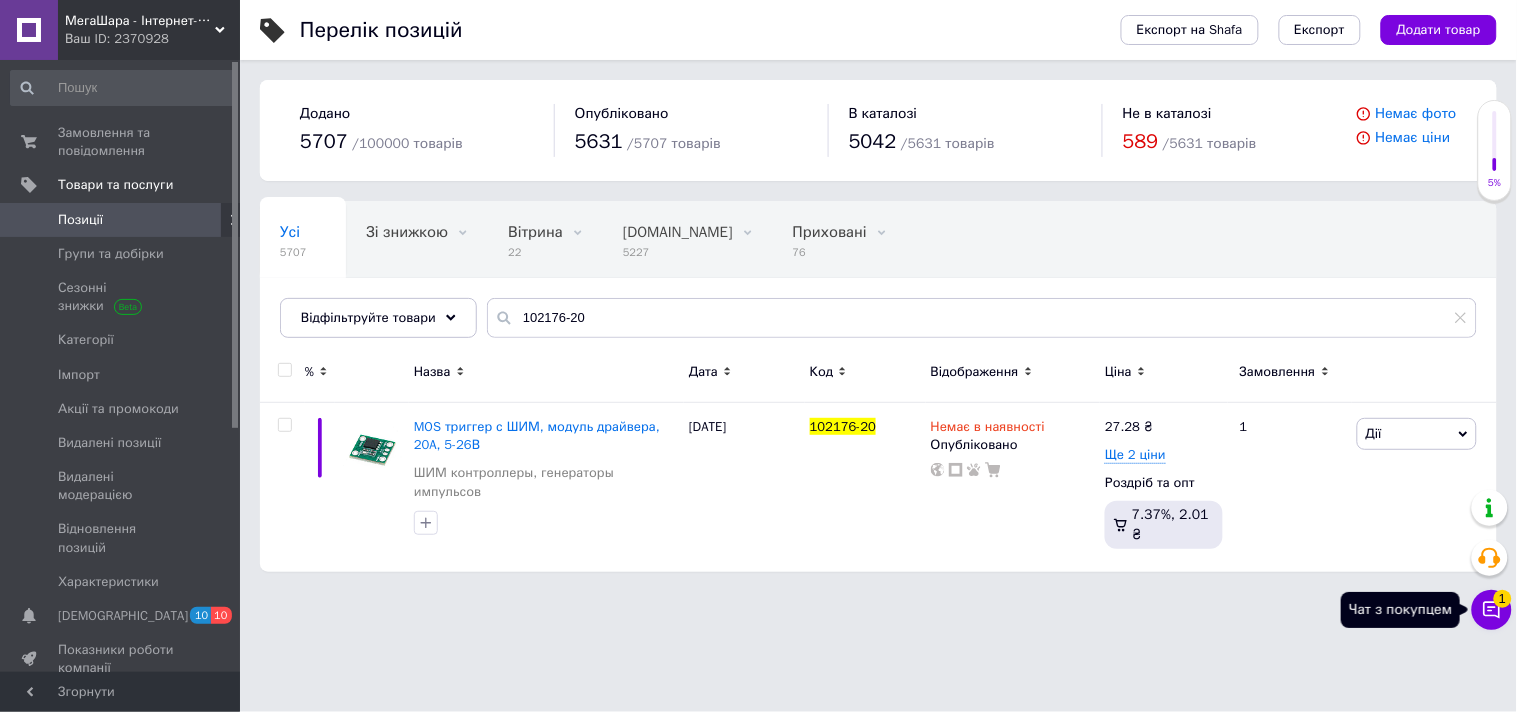 click 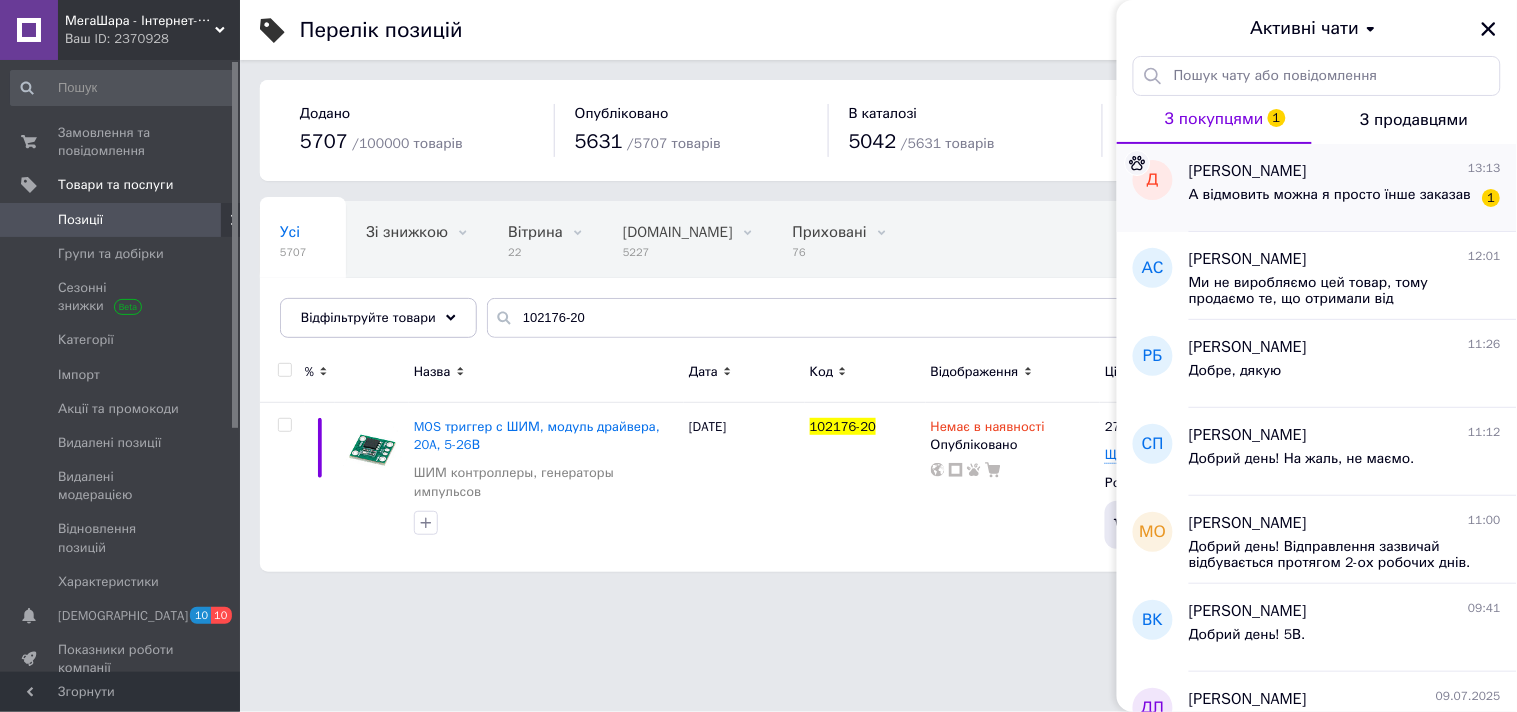 click on "А відмовить можна я просто їнше заказав" at bounding box center [1330, 195] 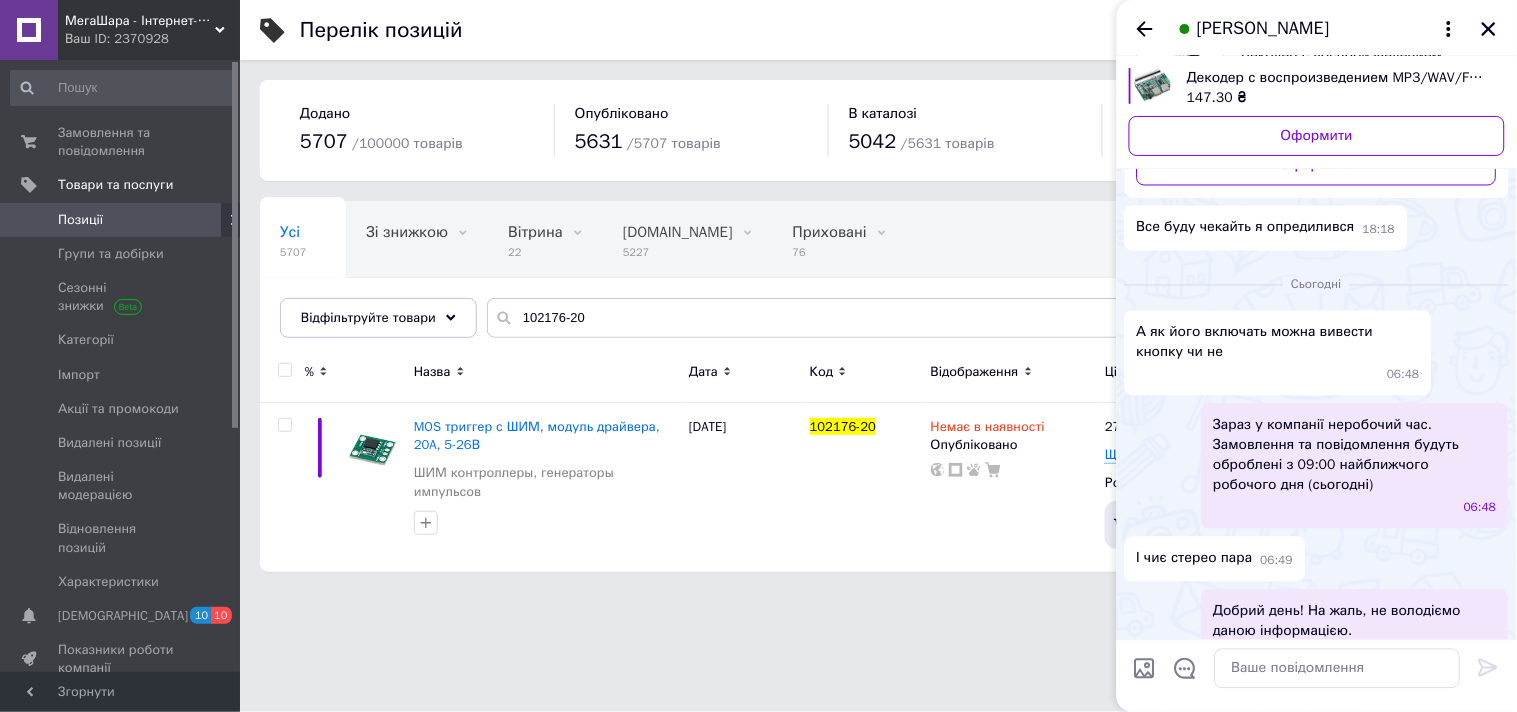 scroll, scrollTop: 986, scrollLeft: 0, axis: vertical 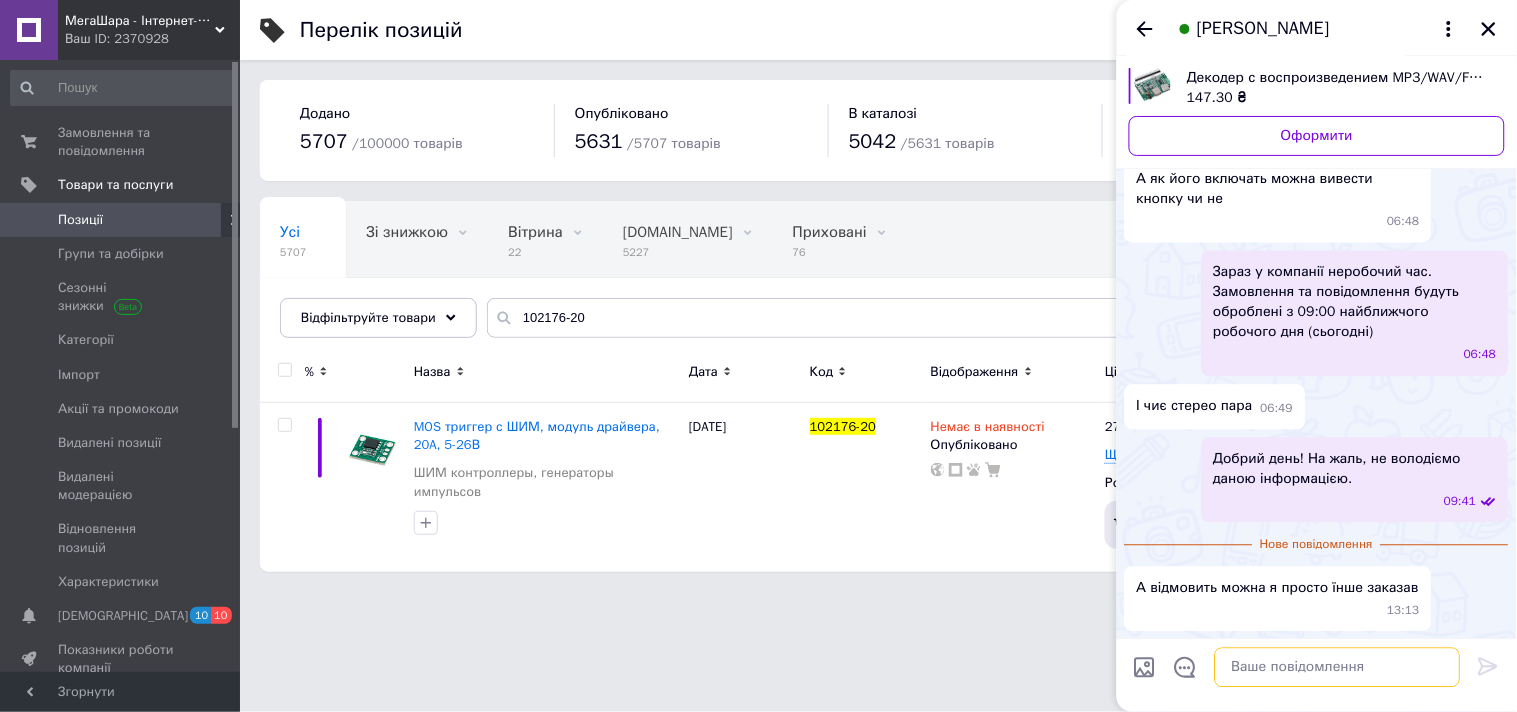 click at bounding box center (1338, 668) 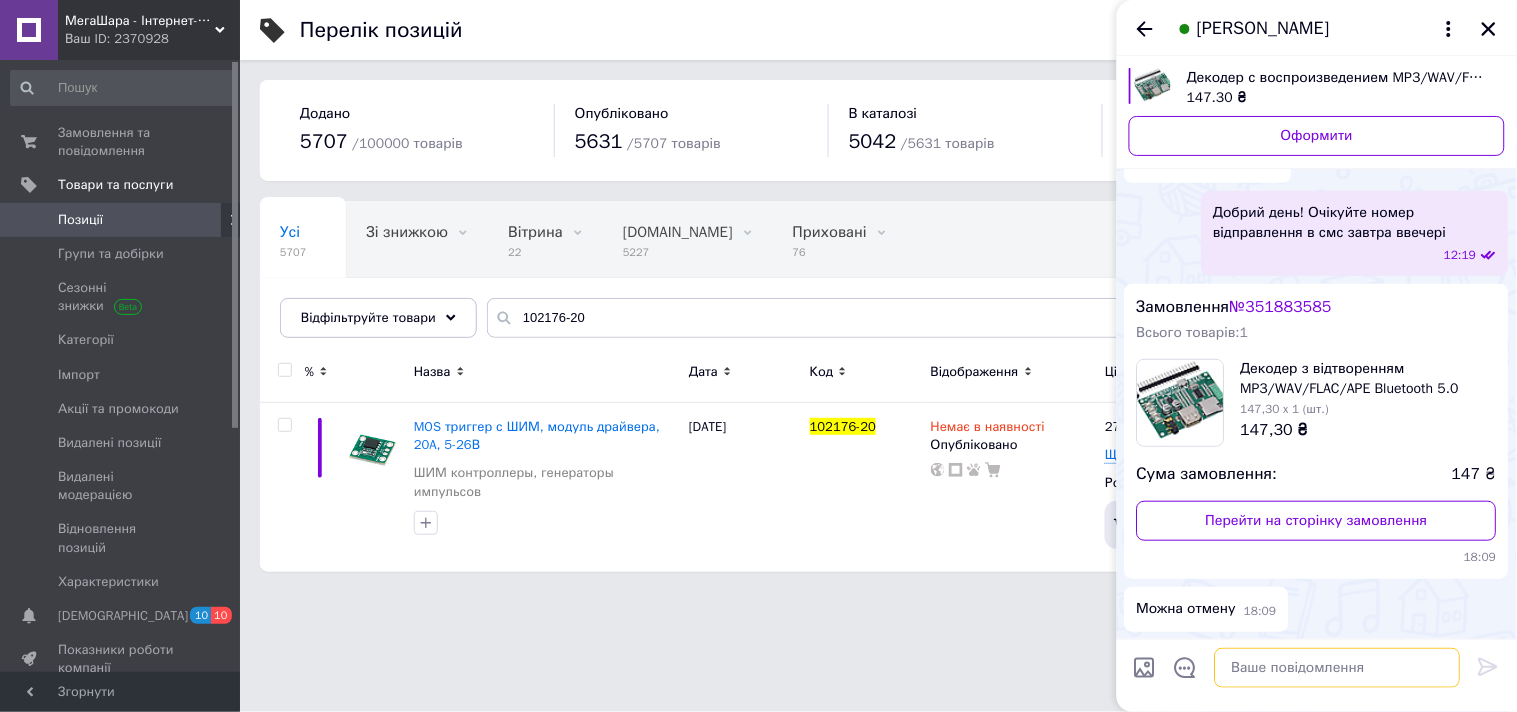 scroll, scrollTop: 0, scrollLeft: 0, axis: both 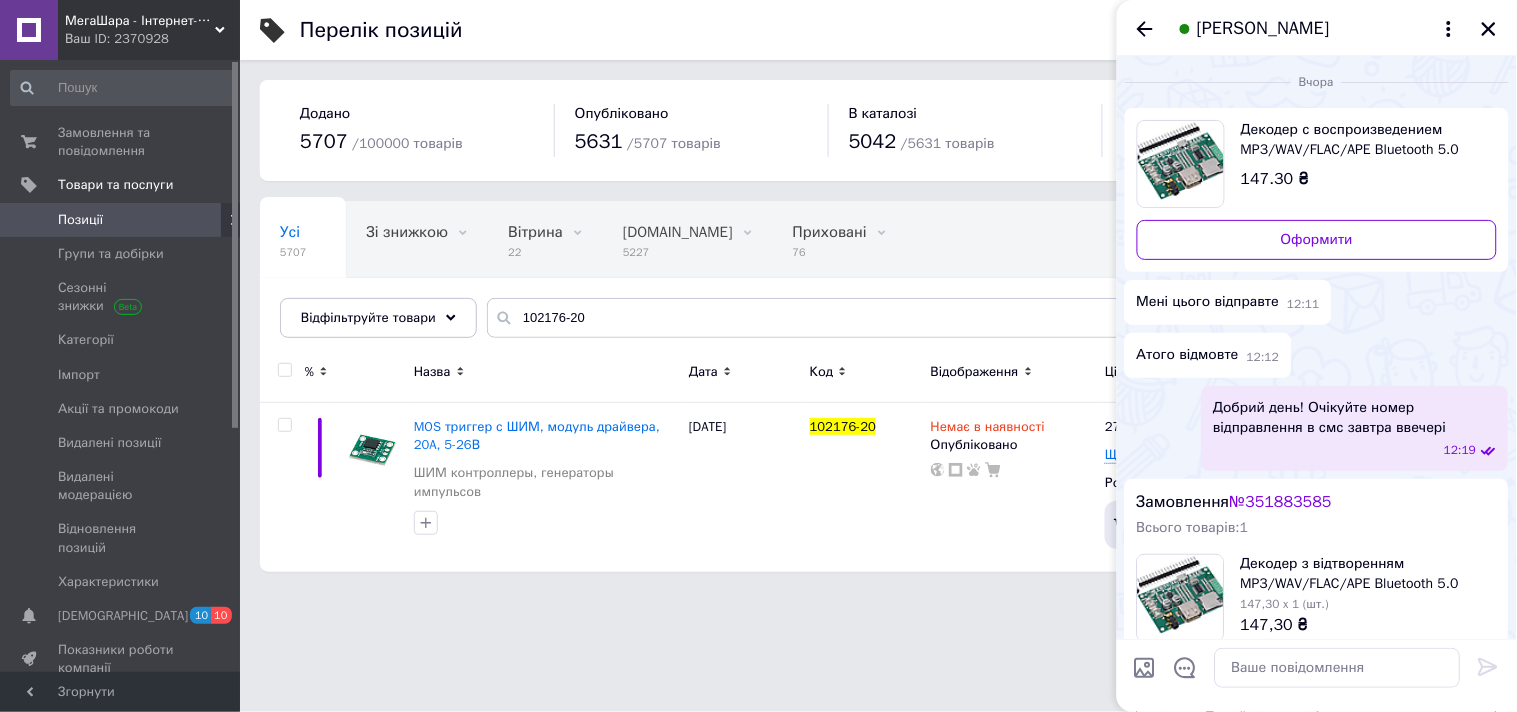 click on "№ 351883585" at bounding box center (1281, 502) 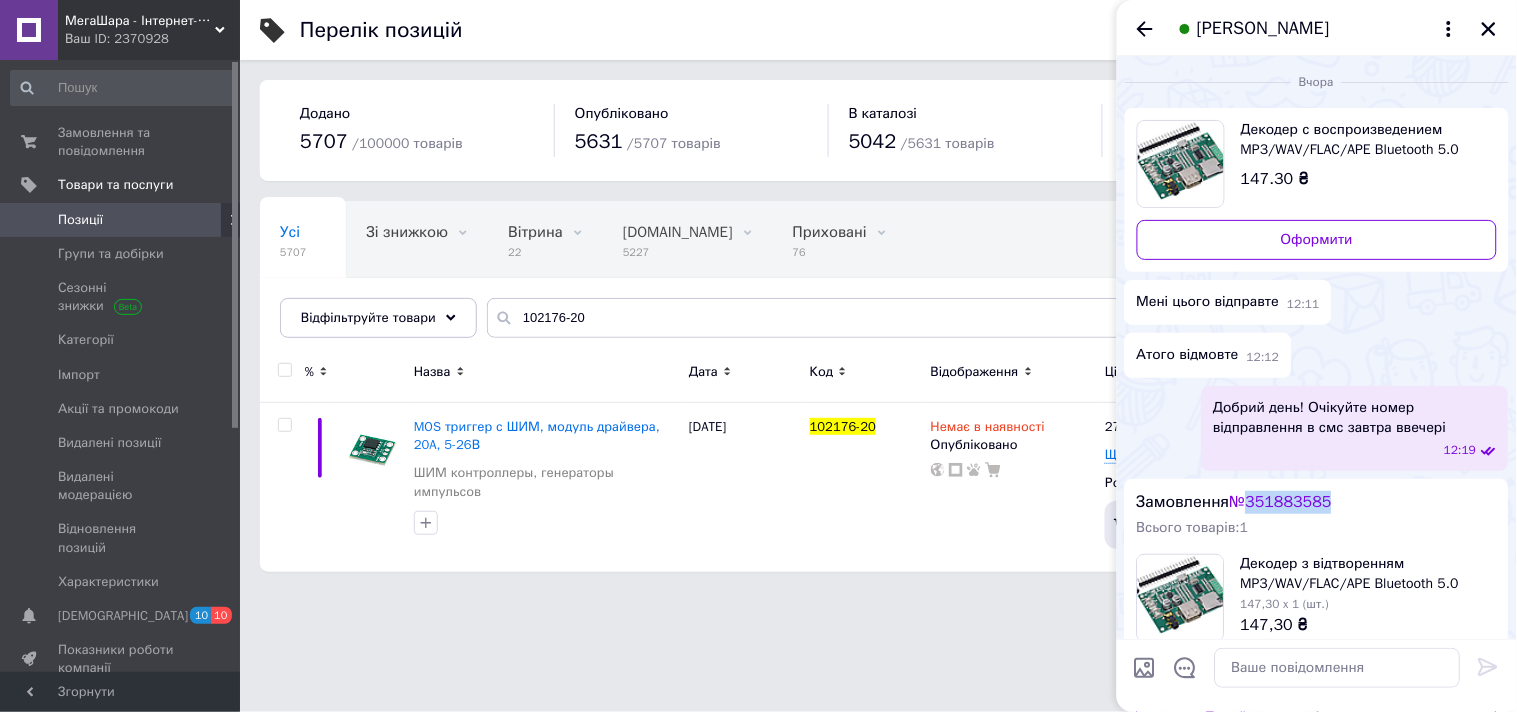 click on "№ 351883585" at bounding box center [1281, 502] 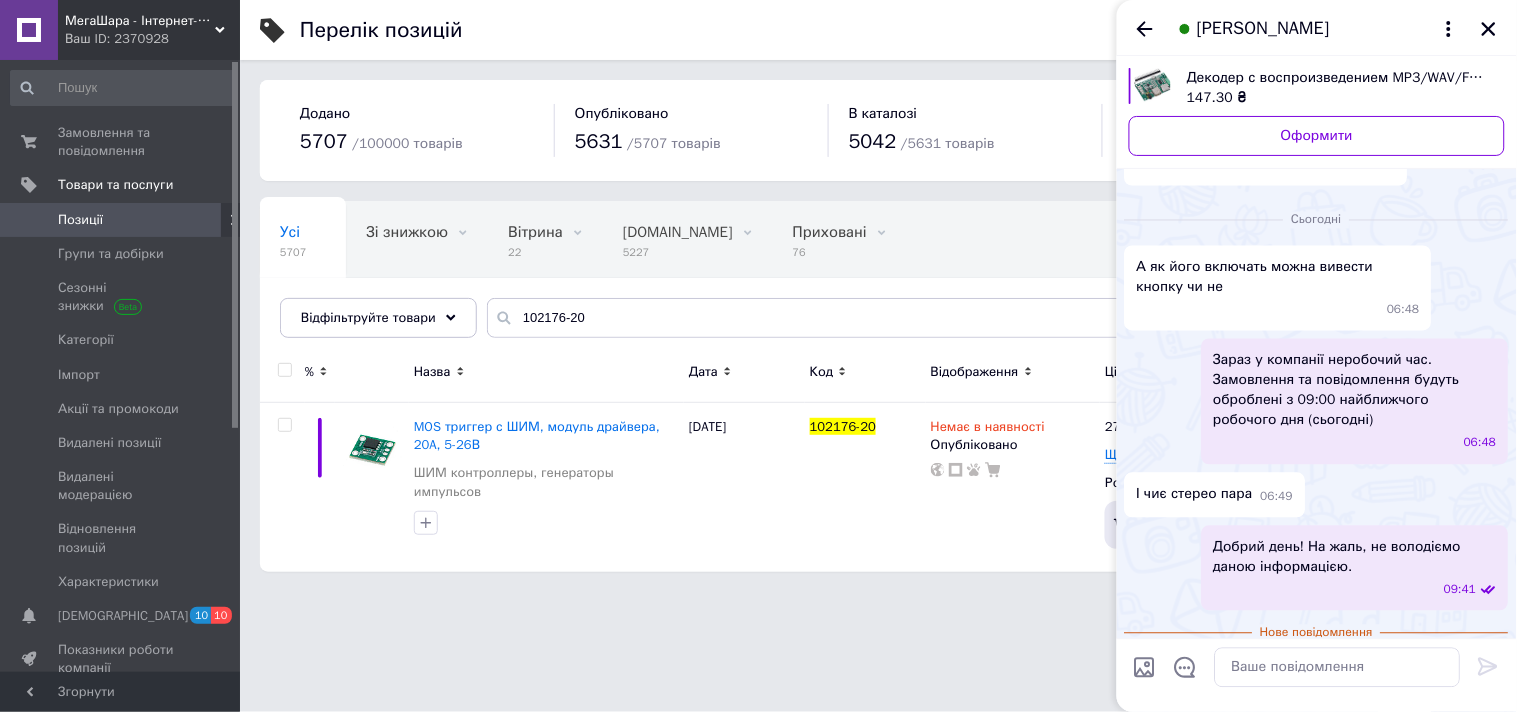 scroll, scrollTop: 986, scrollLeft: 0, axis: vertical 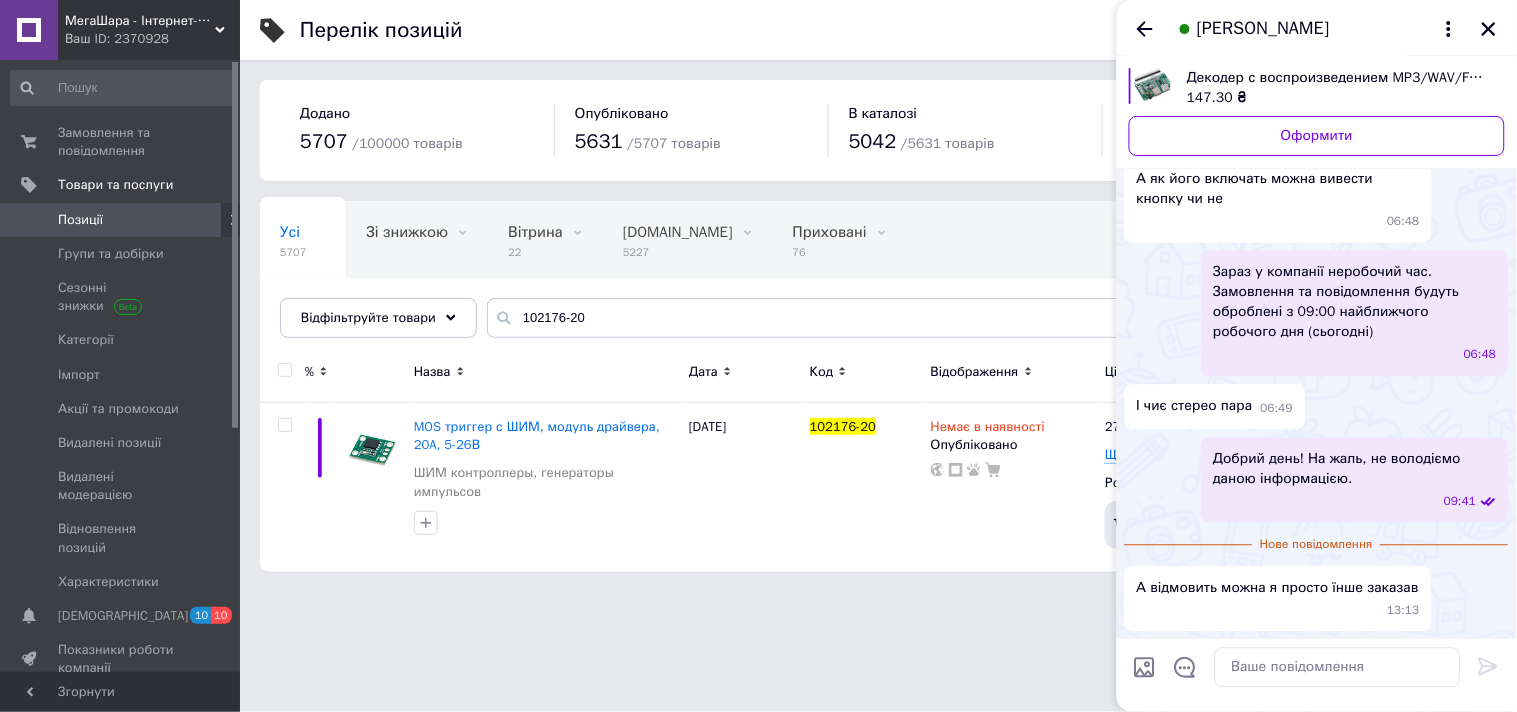 click on "Дима  Тукайло" at bounding box center [1263, 29] 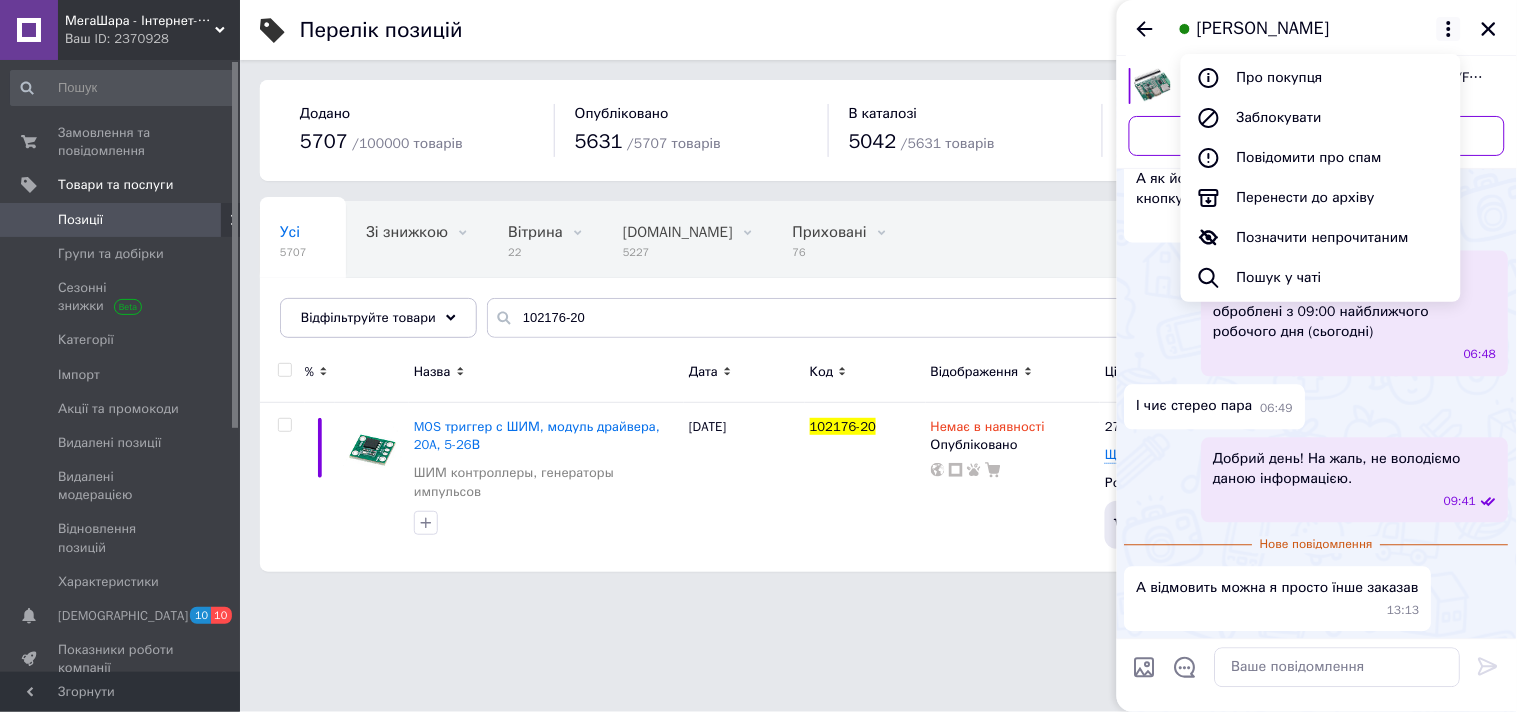 click on "І чиє стерео пара" at bounding box center (1195, 407) 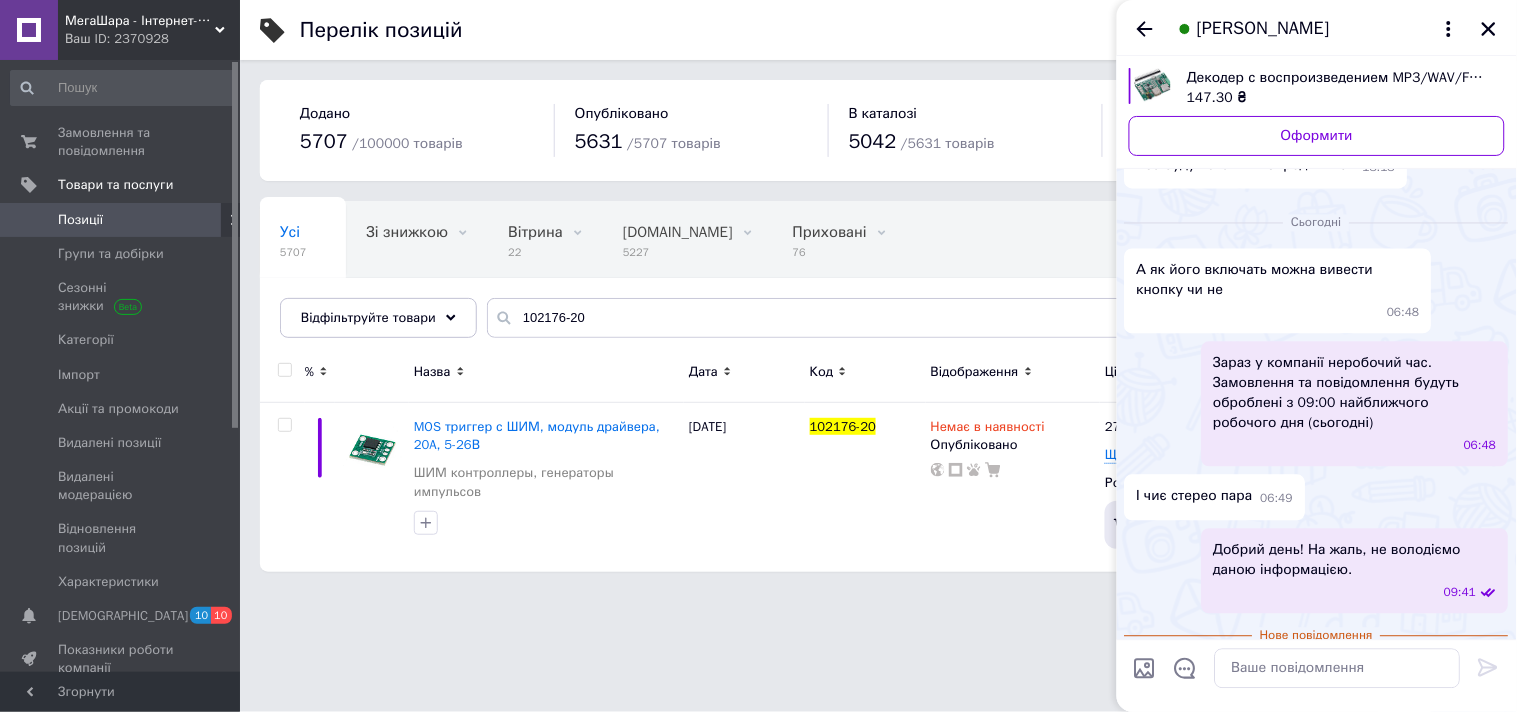 scroll, scrollTop: 986, scrollLeft: 0, axis: vertical 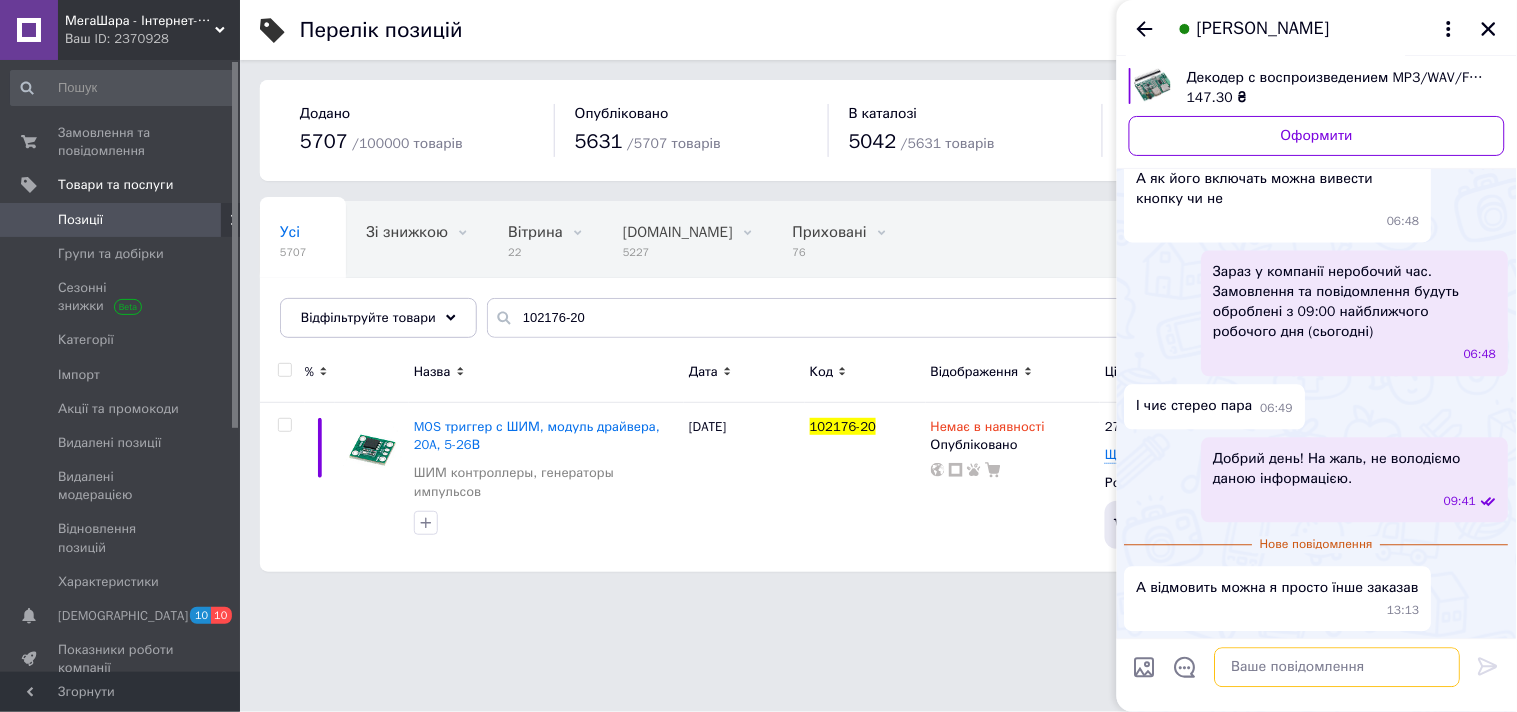 click at bounding box center (1338, 668) 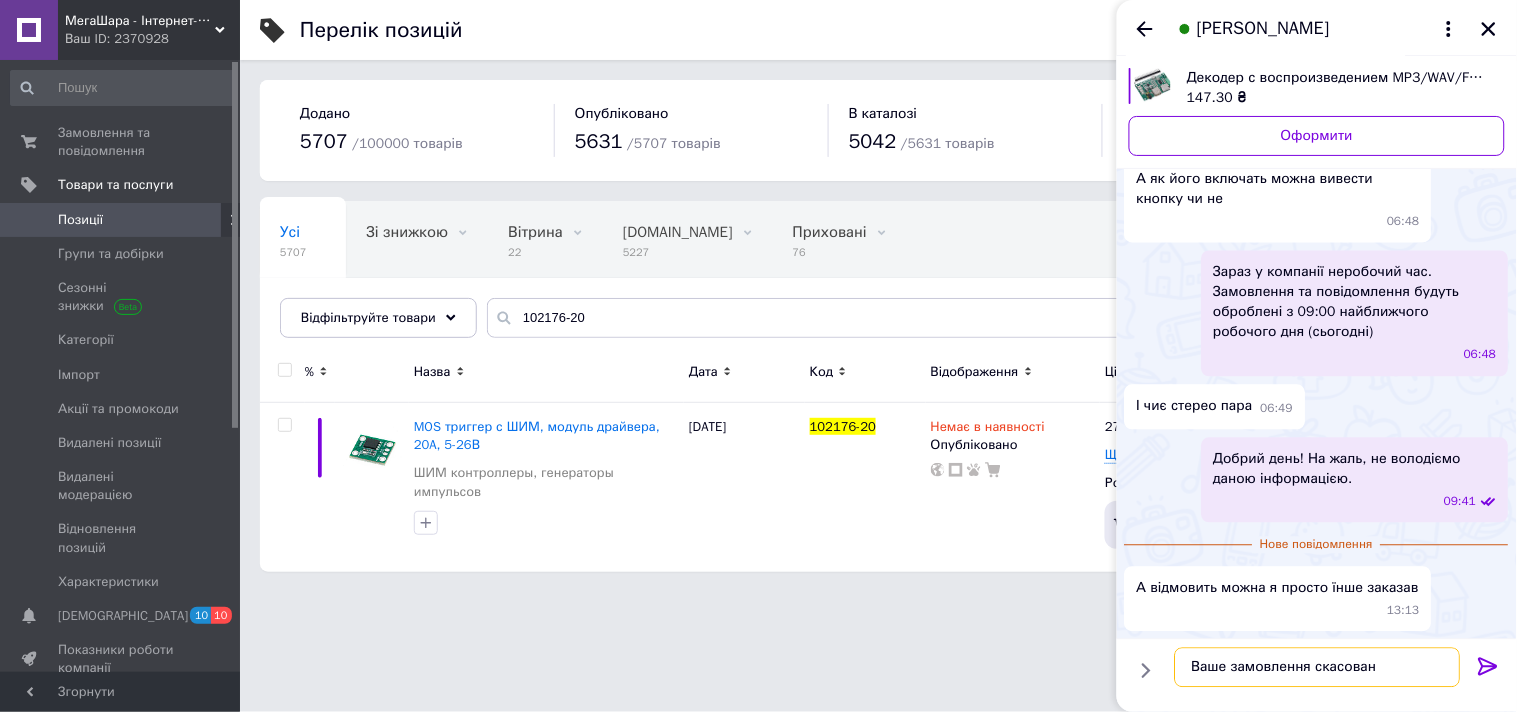 type on "Ваше замовлення скасоване" 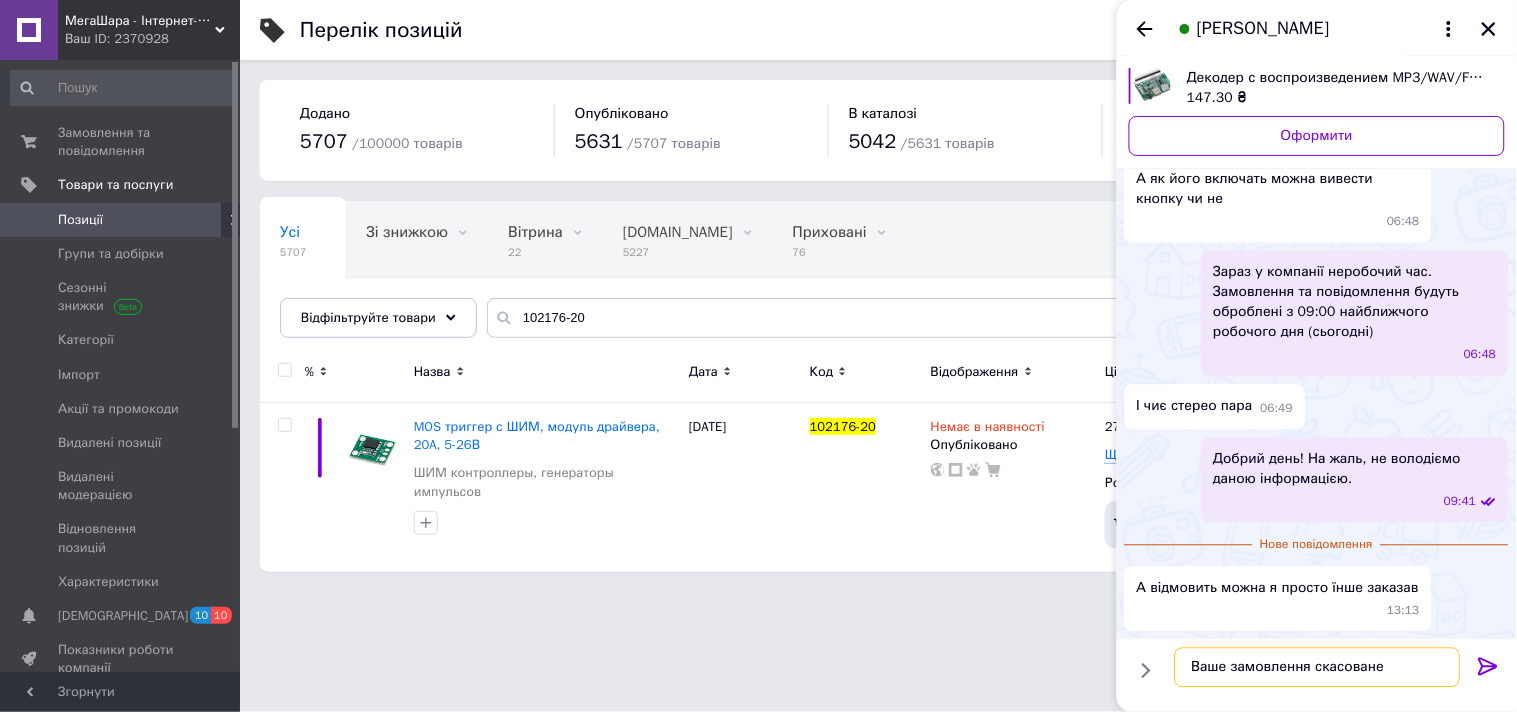 type 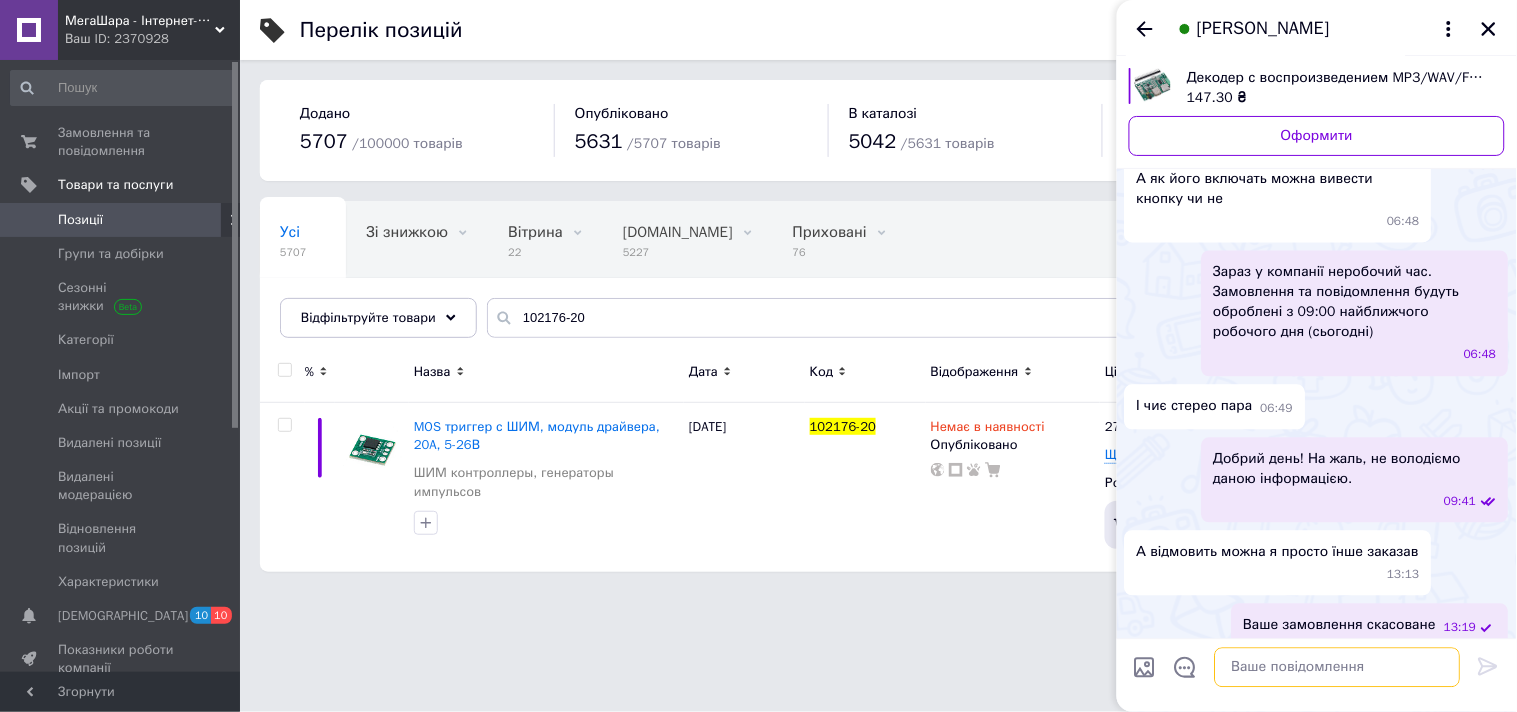 scroll, scrollTop: 1003, scrollLeft: 0, axis: vertical 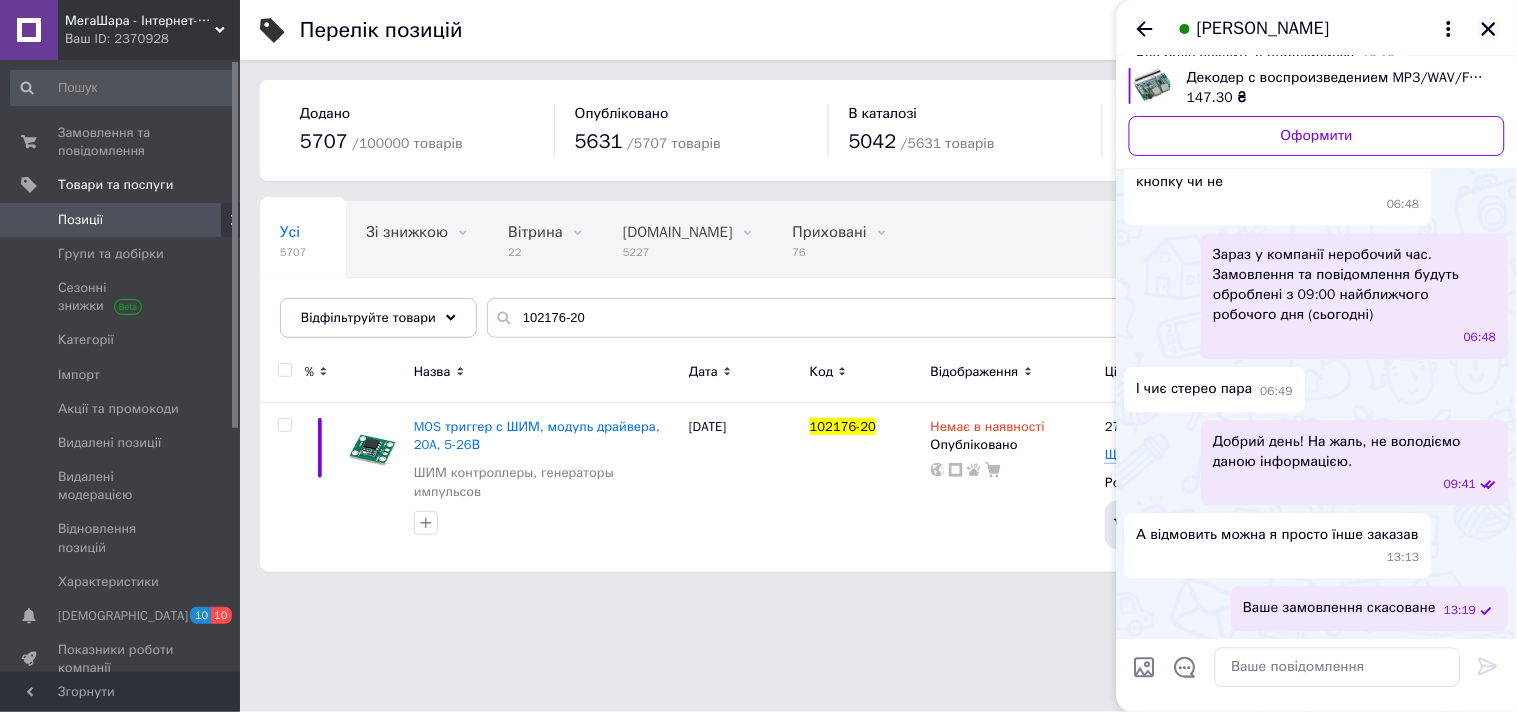 click 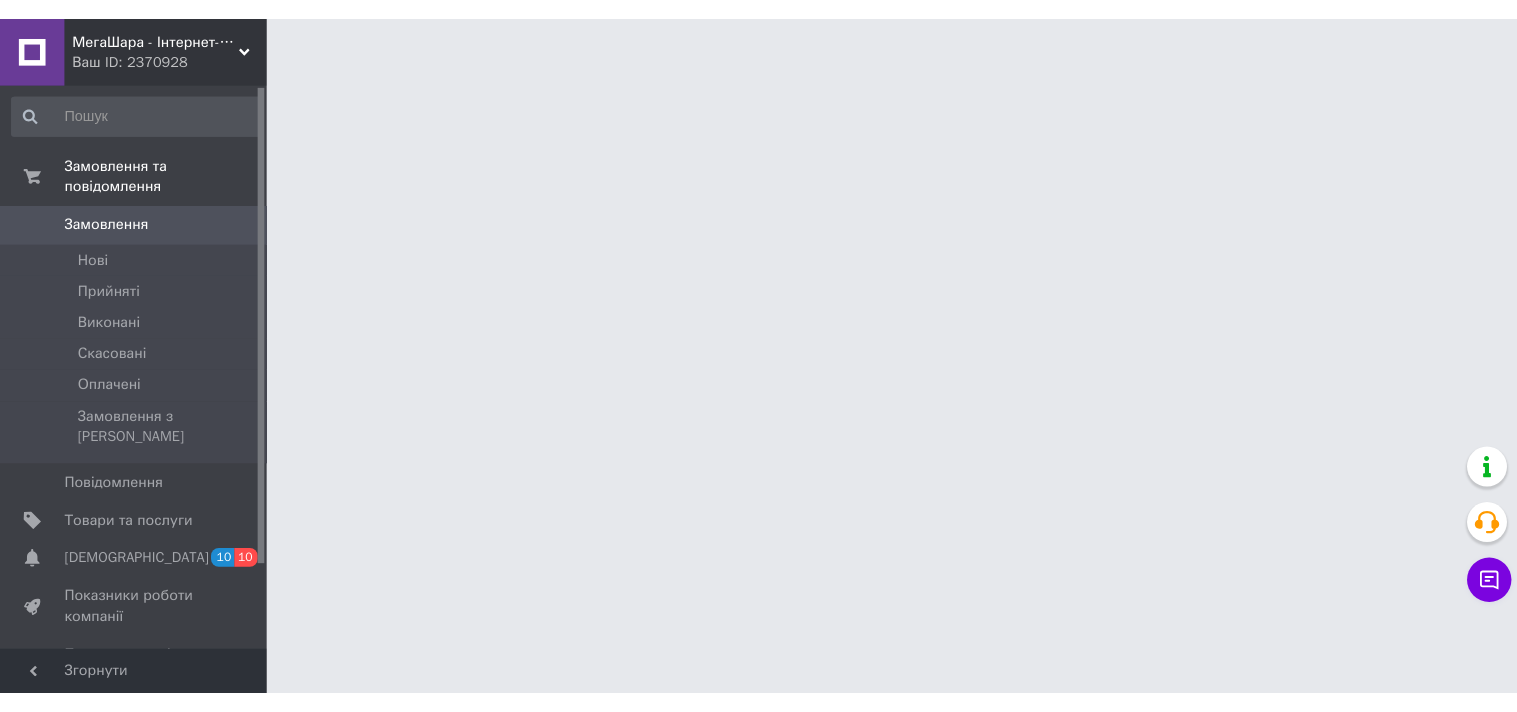 scroll, scrollTop: 0, scrollLeft: 0, axis: both 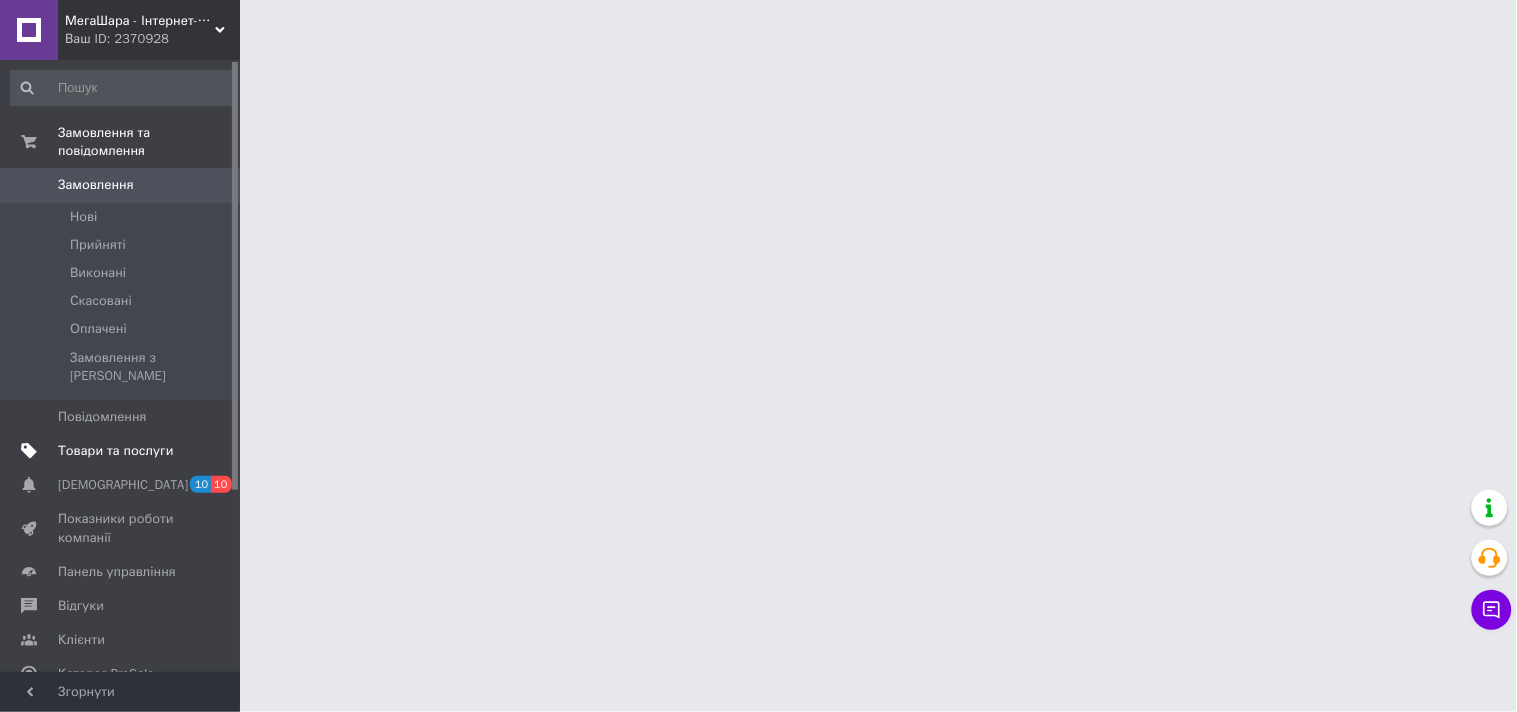 click on "Товари та послуги" at bounding box center (121, 451) 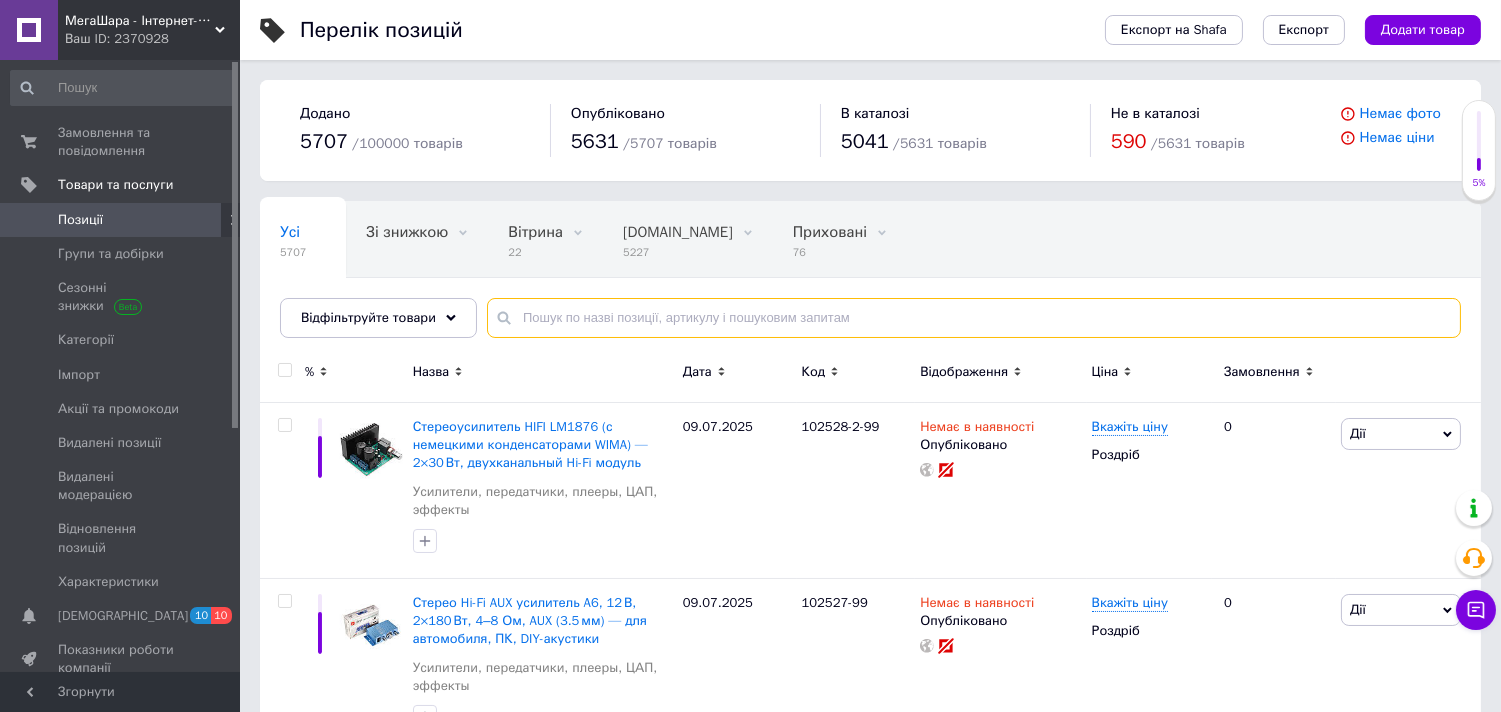 click at bounding box center (974, 318) 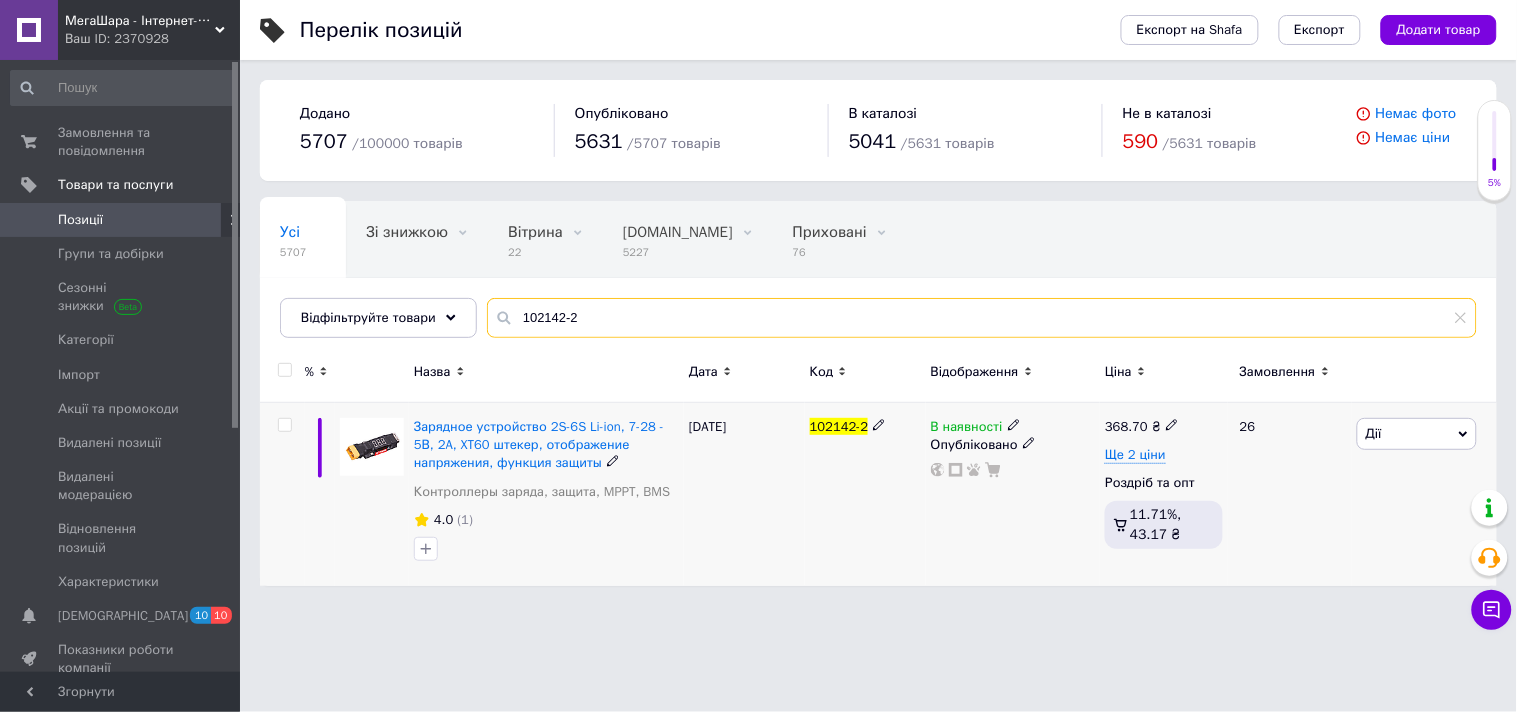 type on "102142-2" 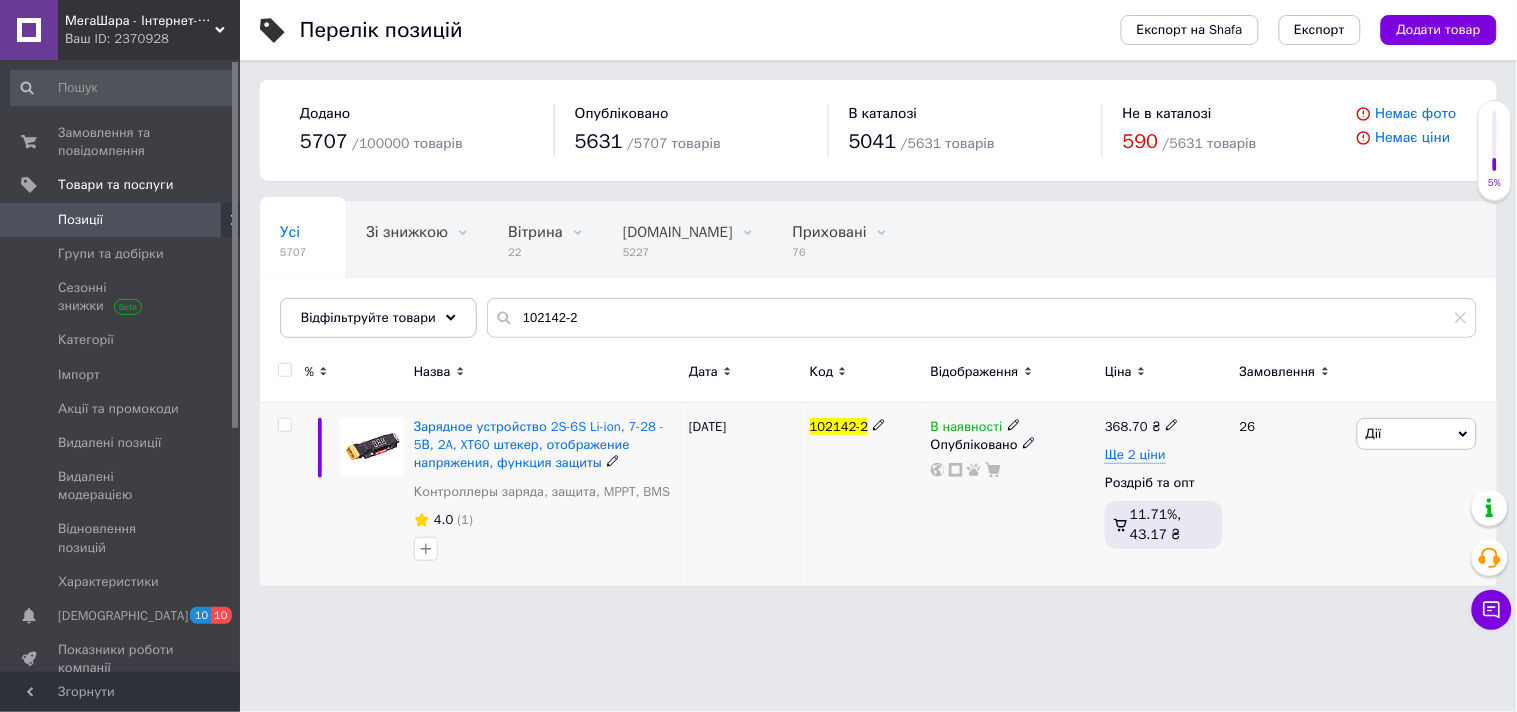 click 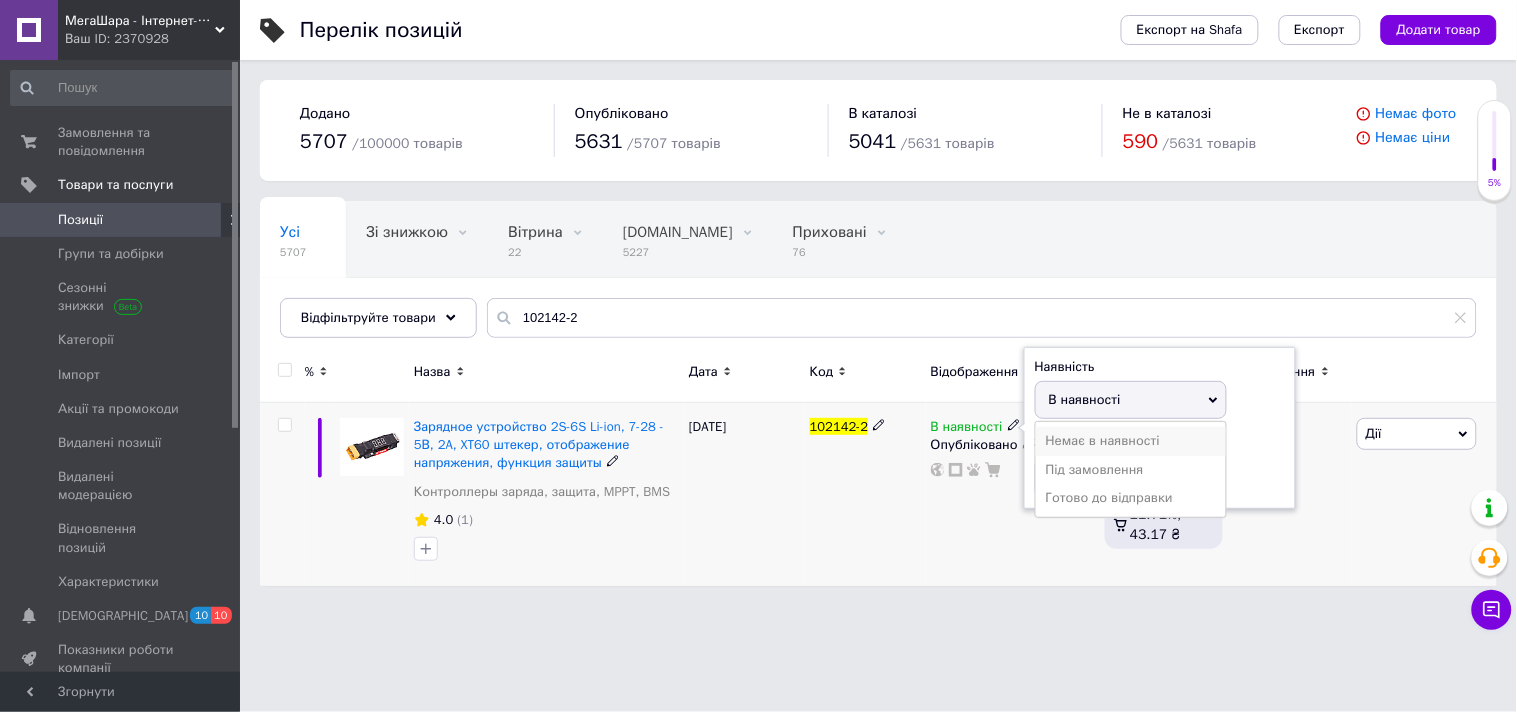 click on "Немає в наявності" at bounding box center (1131, 441) 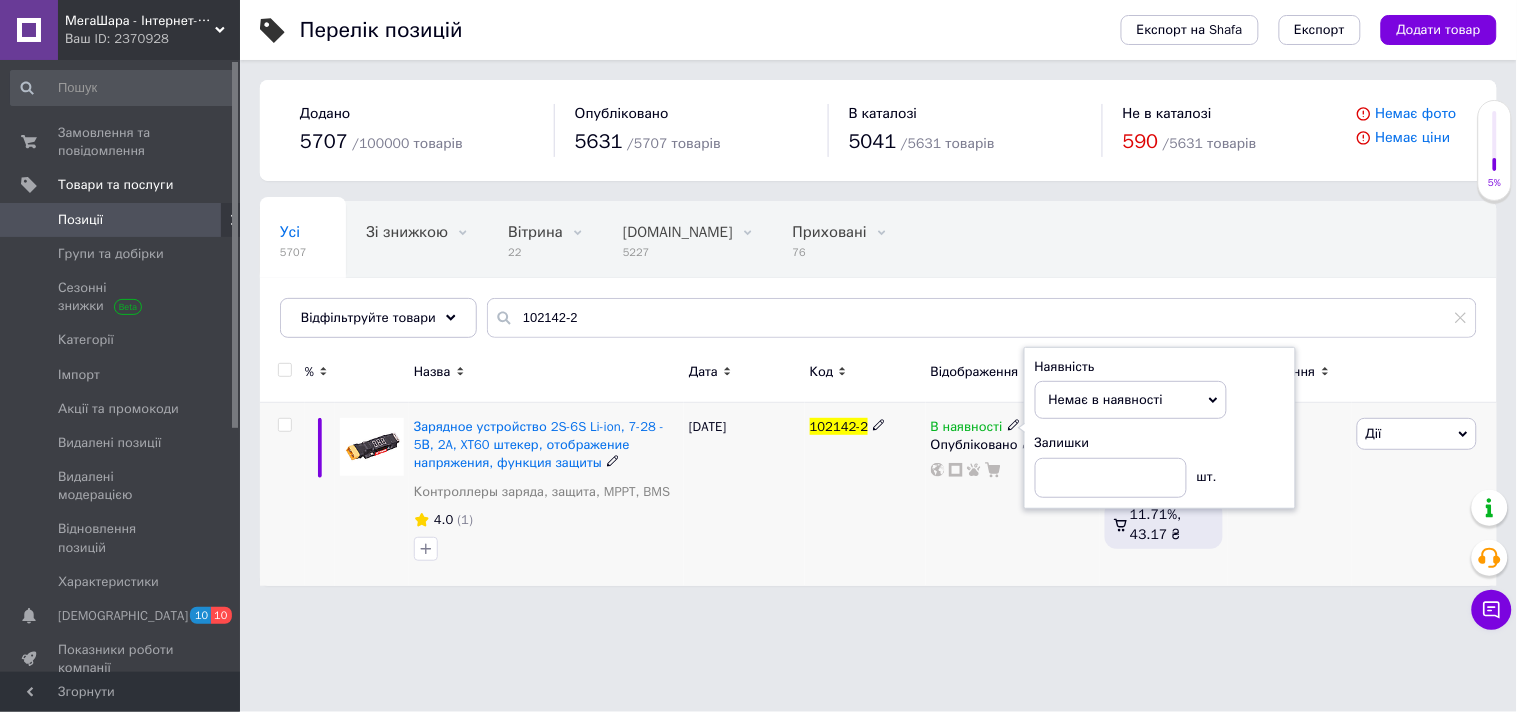 click on "102142-2" at bounding box center [865, 495] 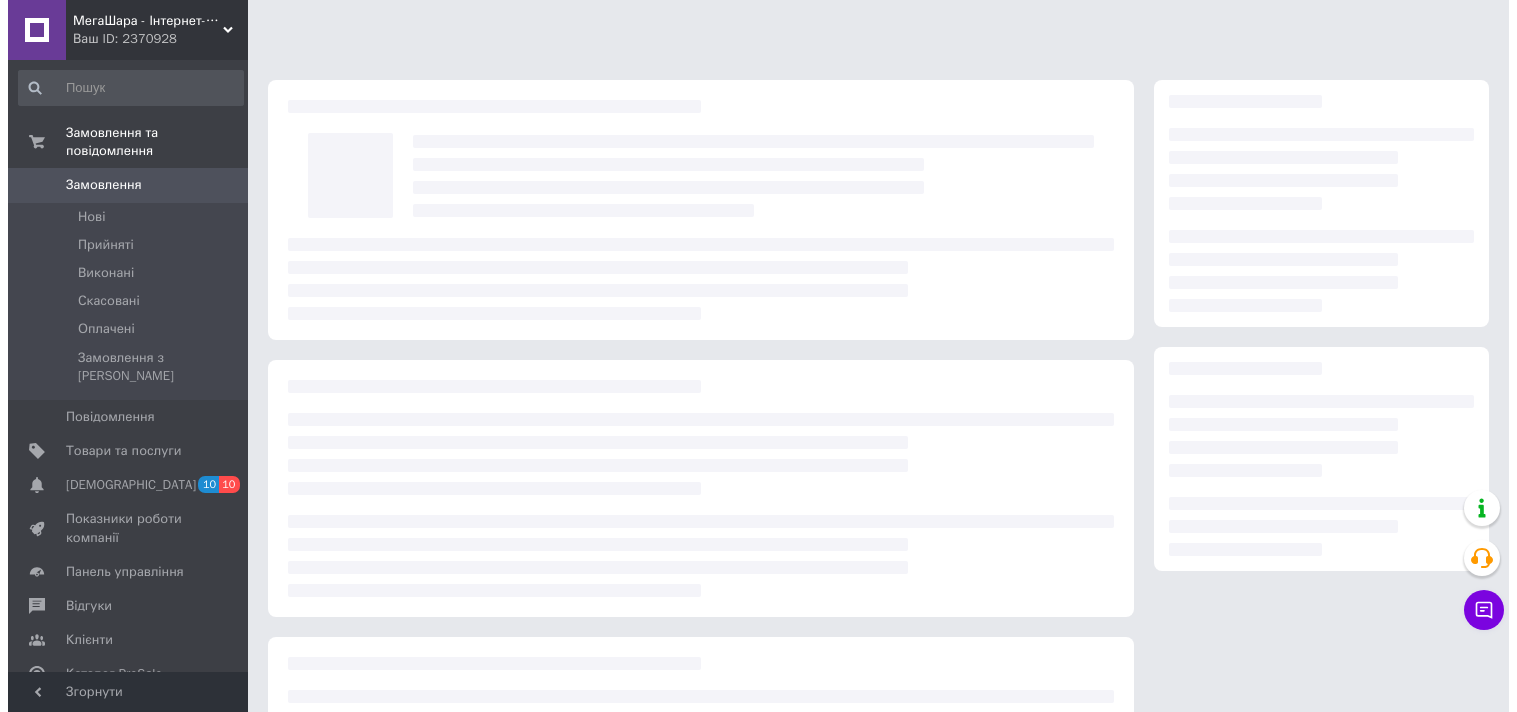 scroll, scrollTop: 0, scrollLeft: 0, axis: both 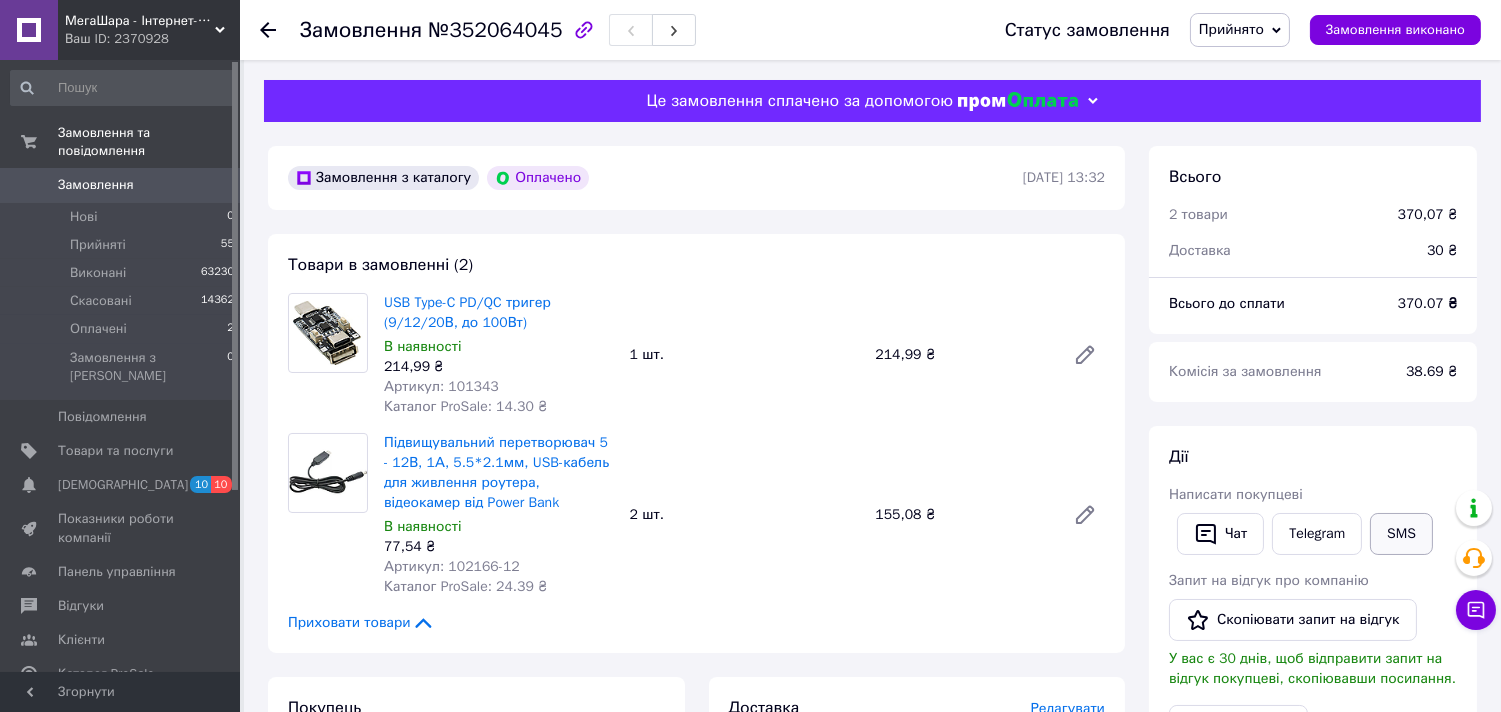 click on "SMS" at bounding box center [1401, 534] 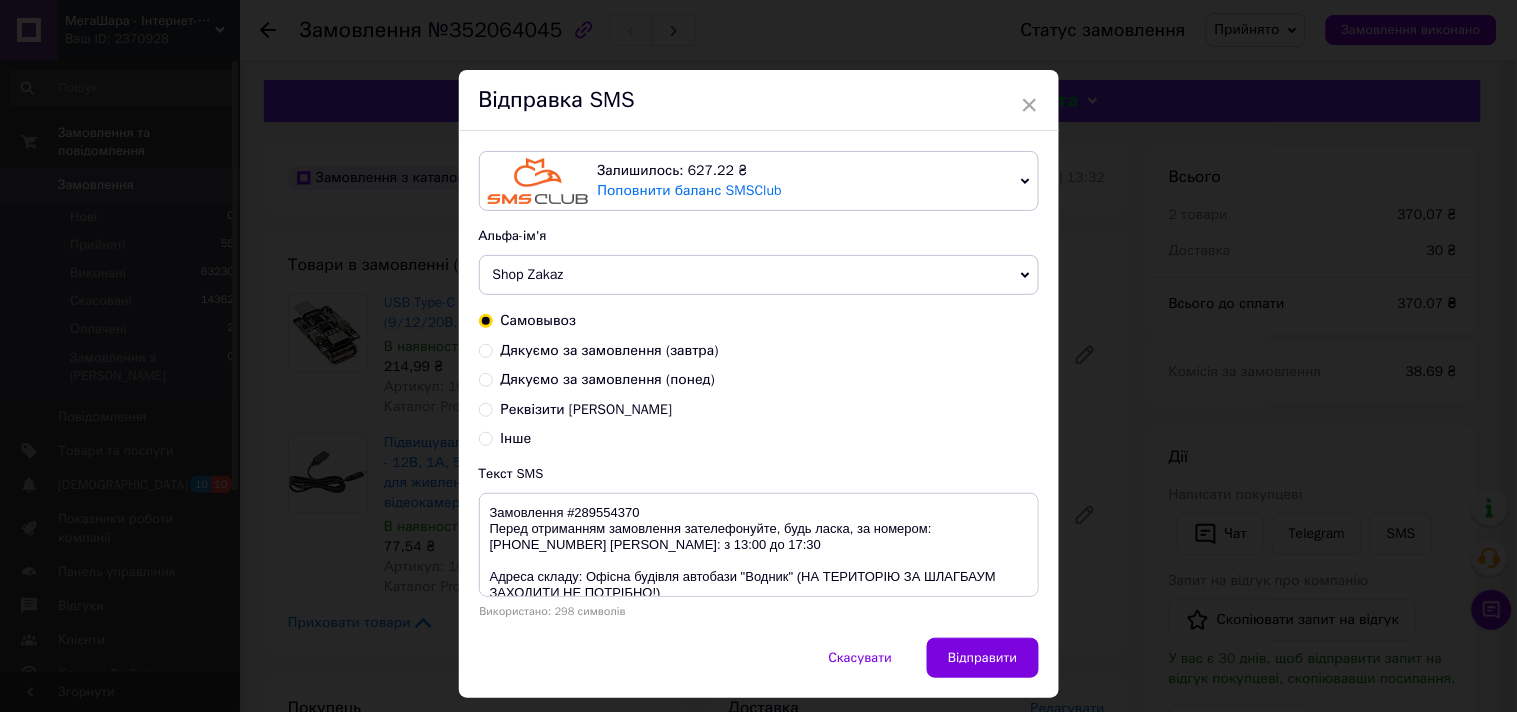 click on "Дякуємо за замовлення (завтра)" at bounding box center [610, 350] 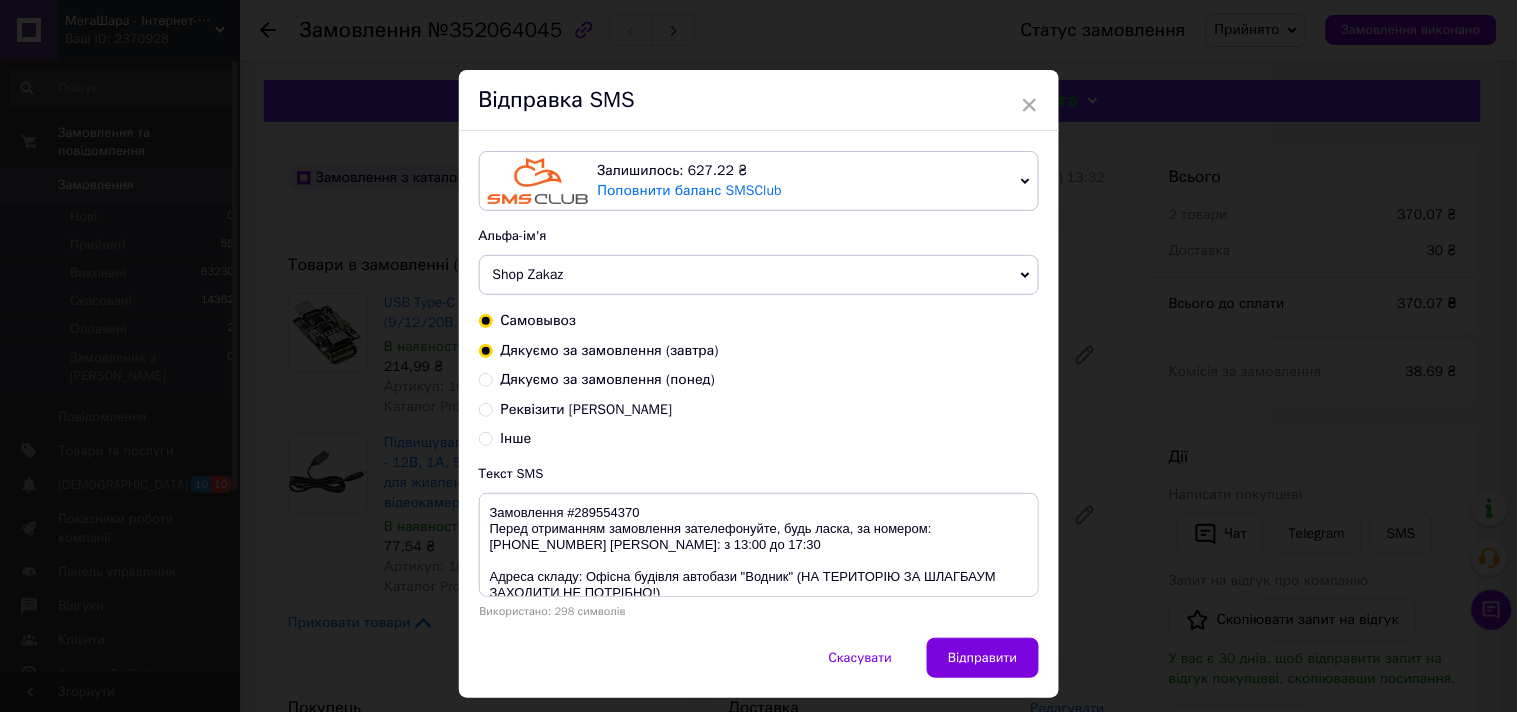 radio on "true" 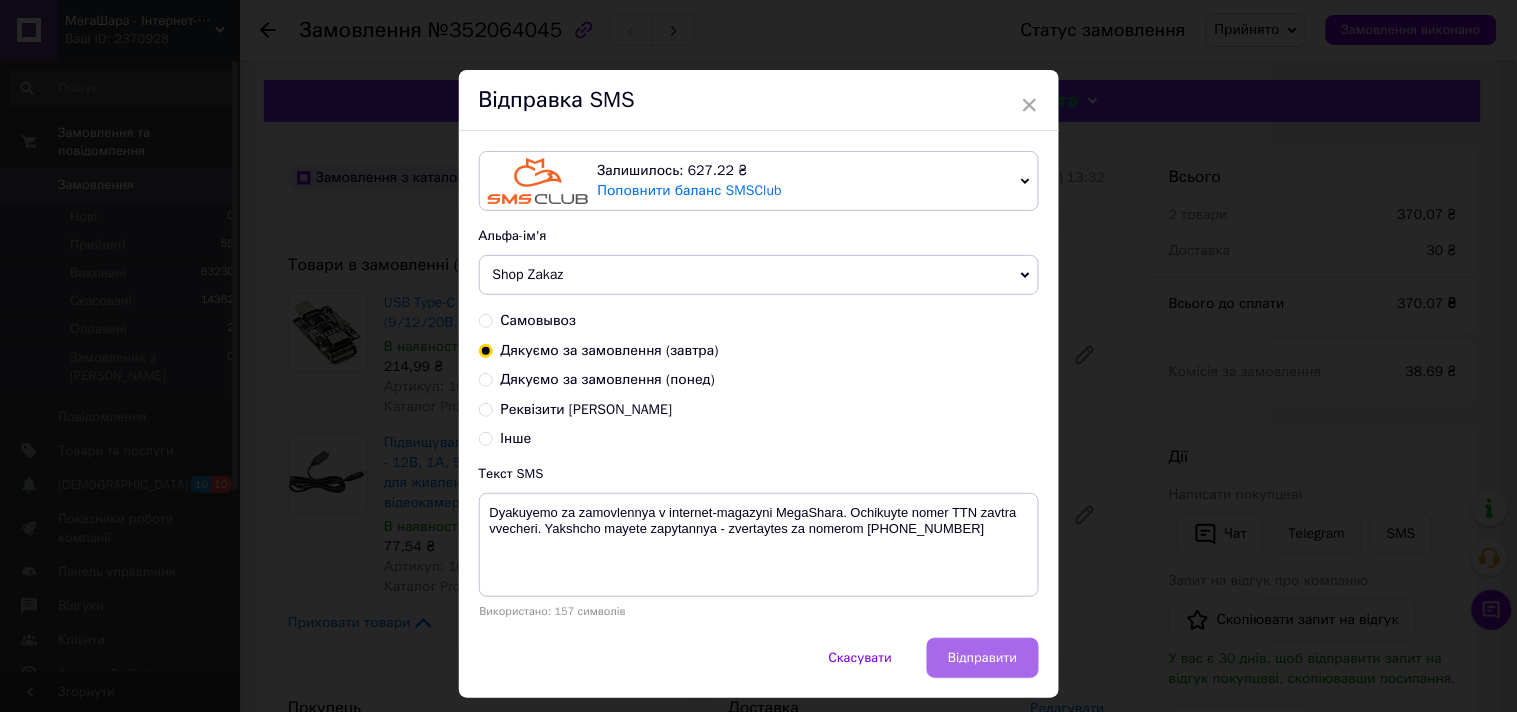 click on "Відправити" at bounding box center [982, 658] 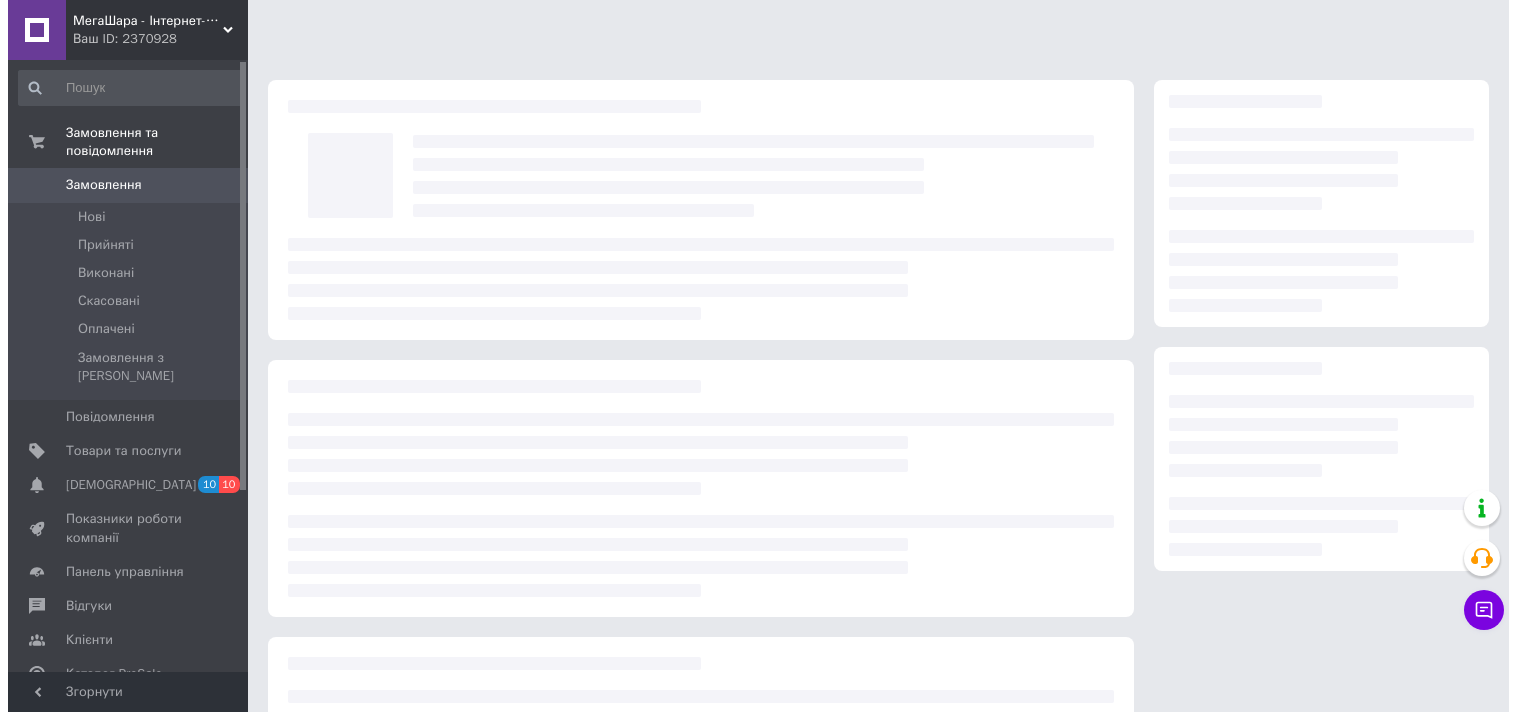 scroll, scrollTop: 0, scrollLeft: 0, axis: both 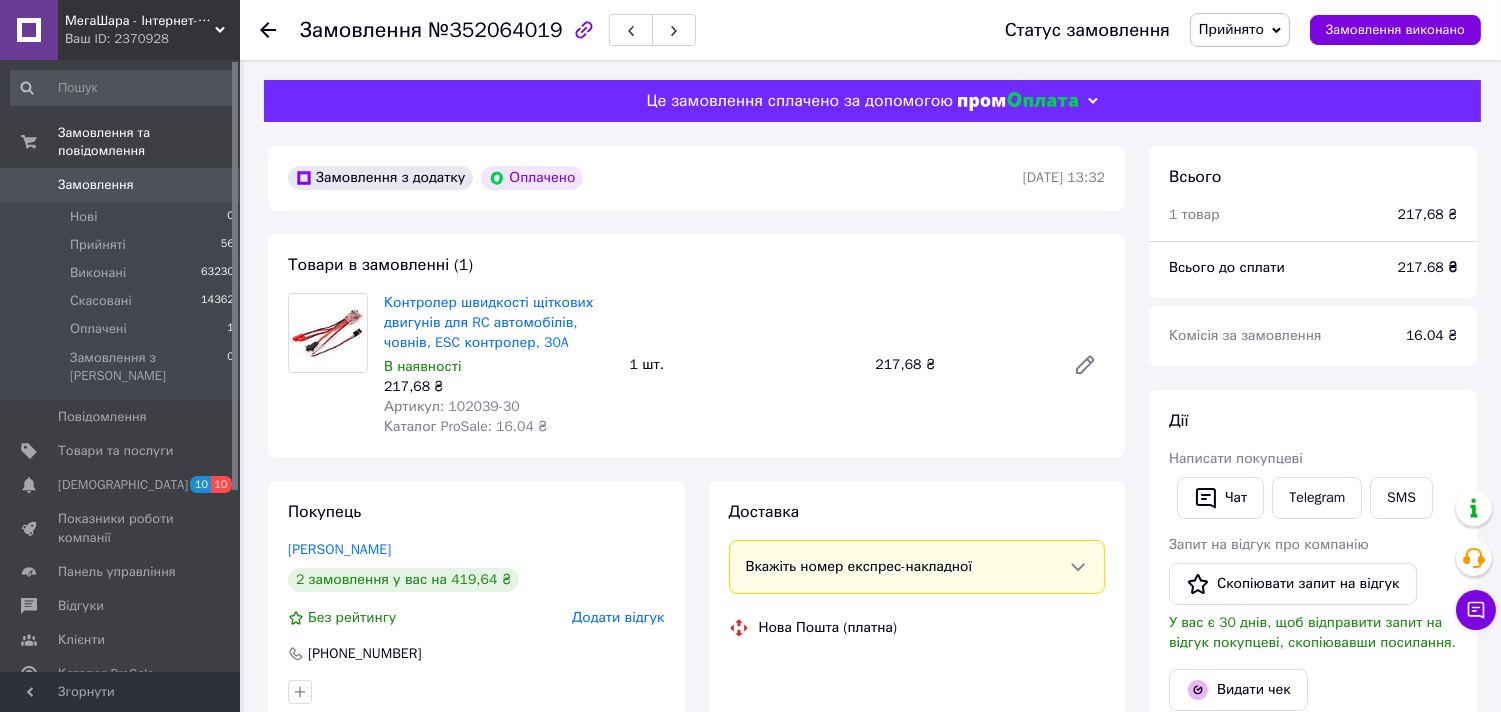 drag, startPoint x: 1415, startPoint y: 503, endPoint x: 1105, endPoint y: 452, distance: 314.16714 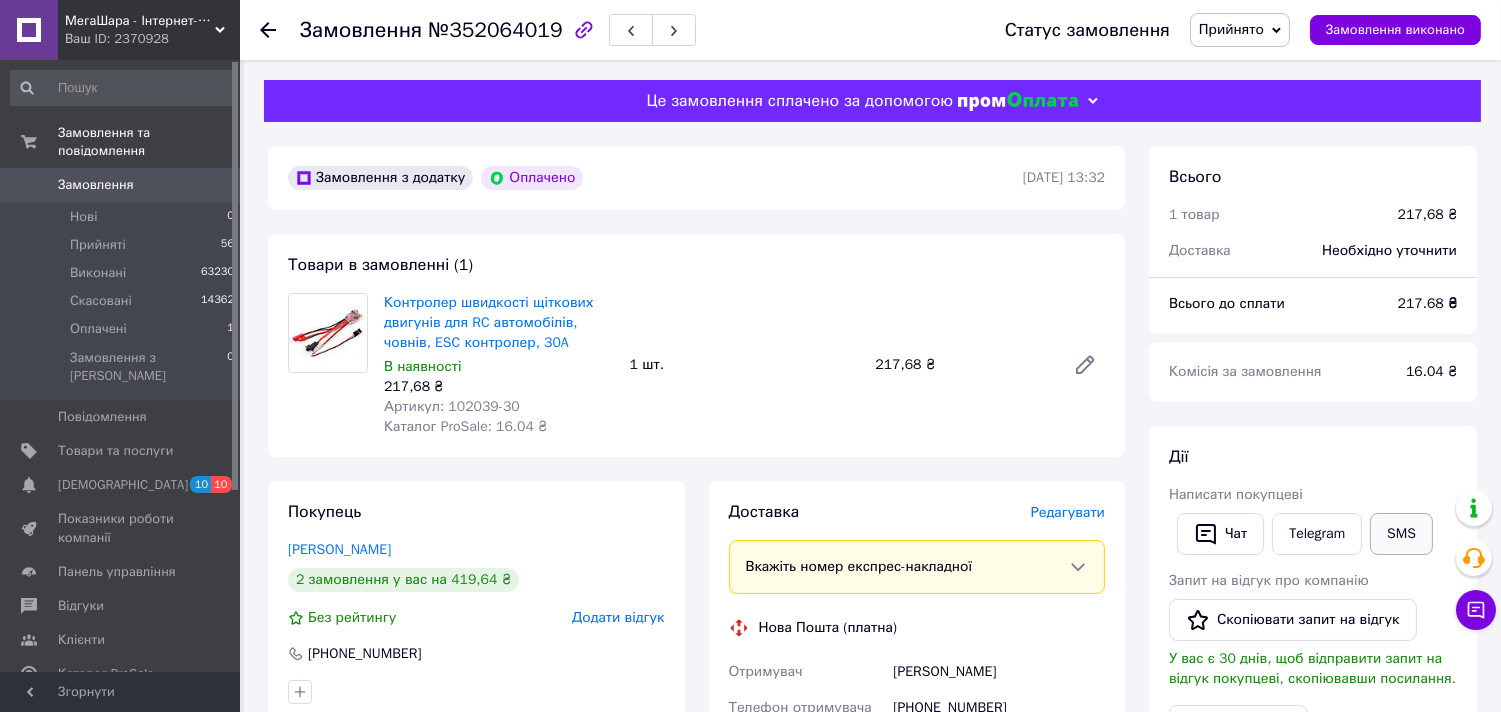 click on "SMS" at bounding box center (1401, 534) 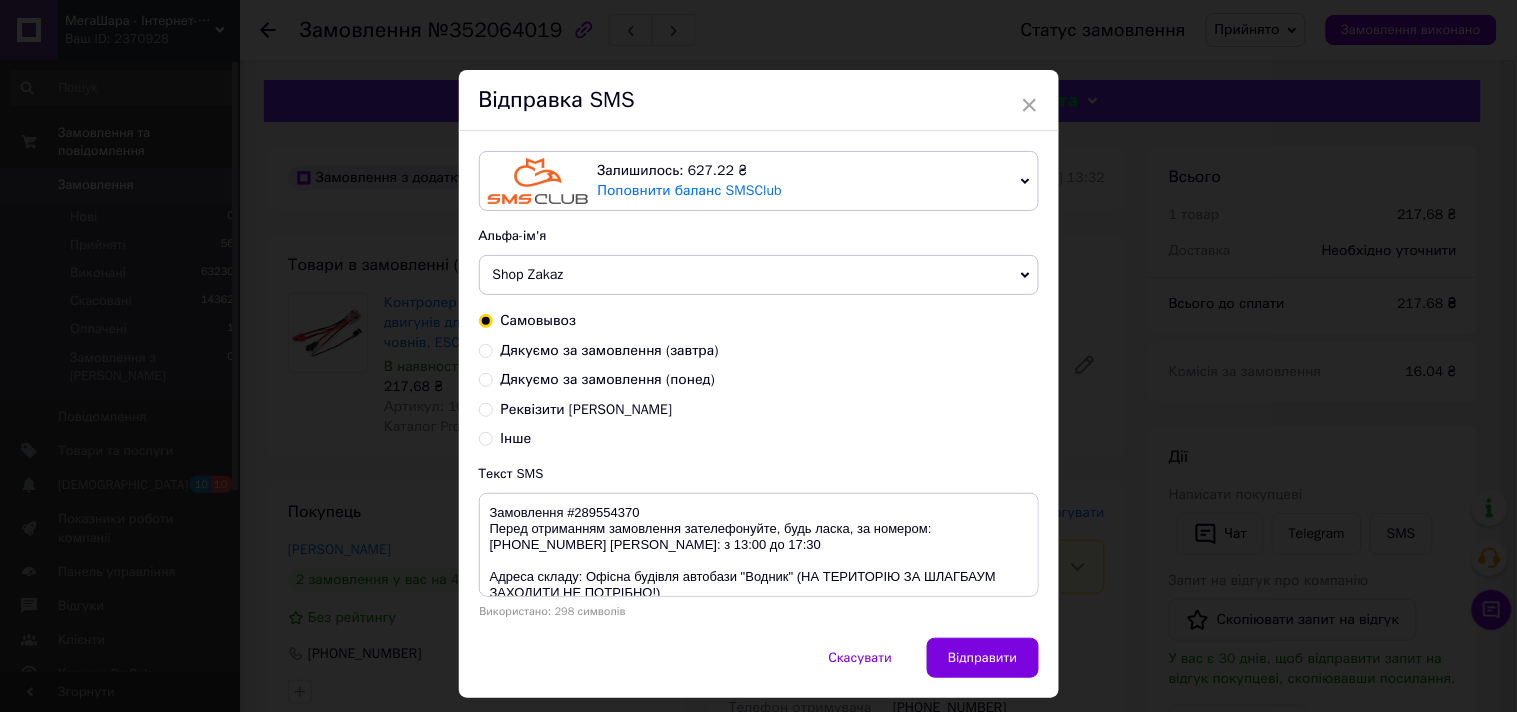 click on "Дякуємо за замовлення (завтра)" at bounding box center [610, 350] 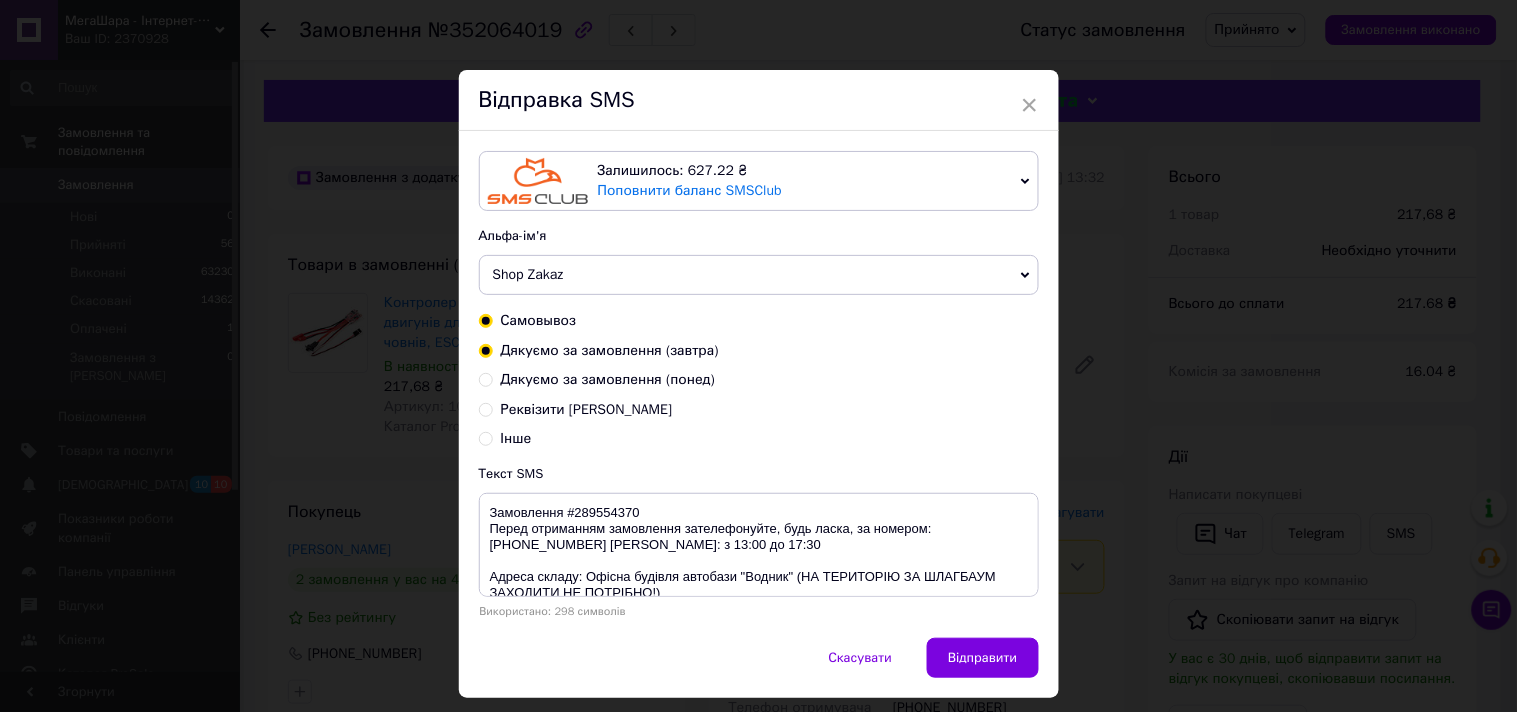 radio on "true" 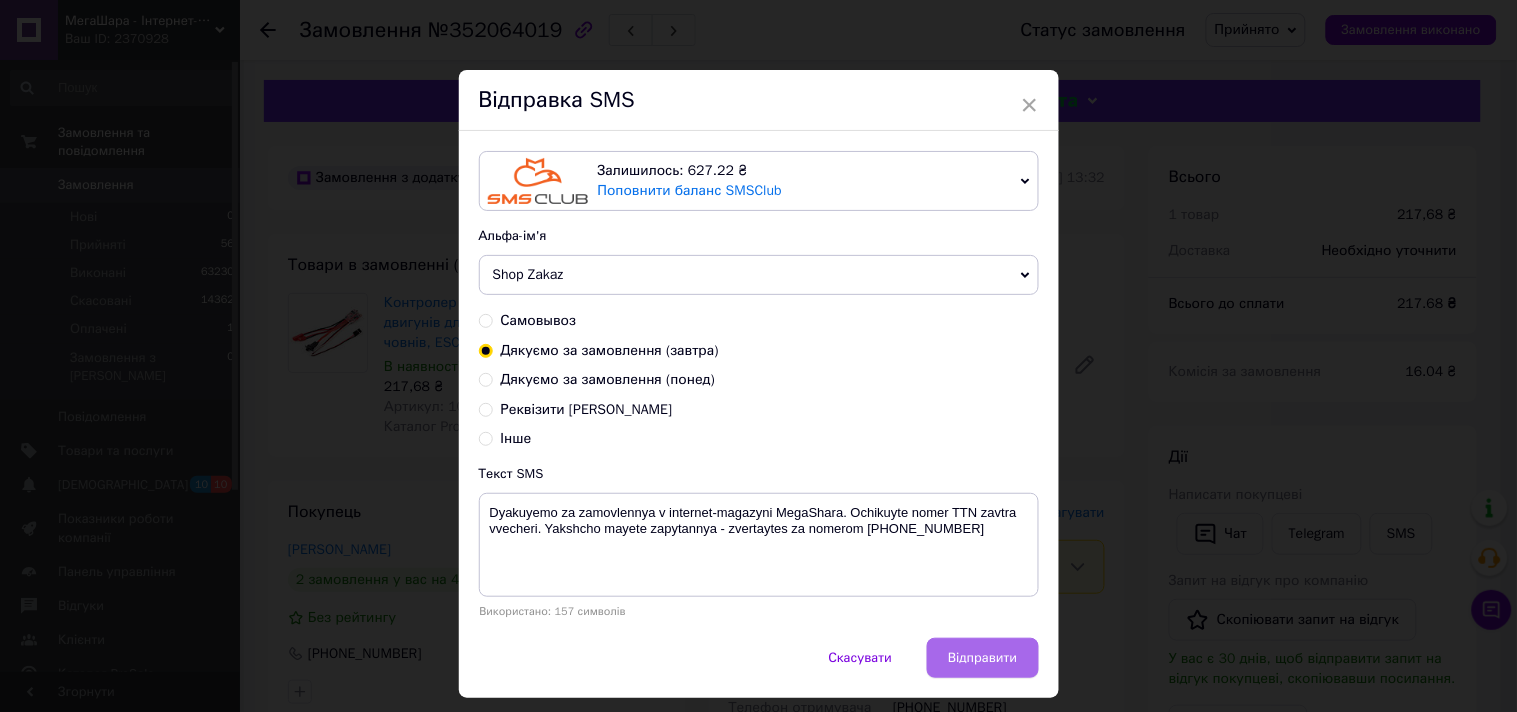 click on "Відправити" at bounding box center [982, 658] 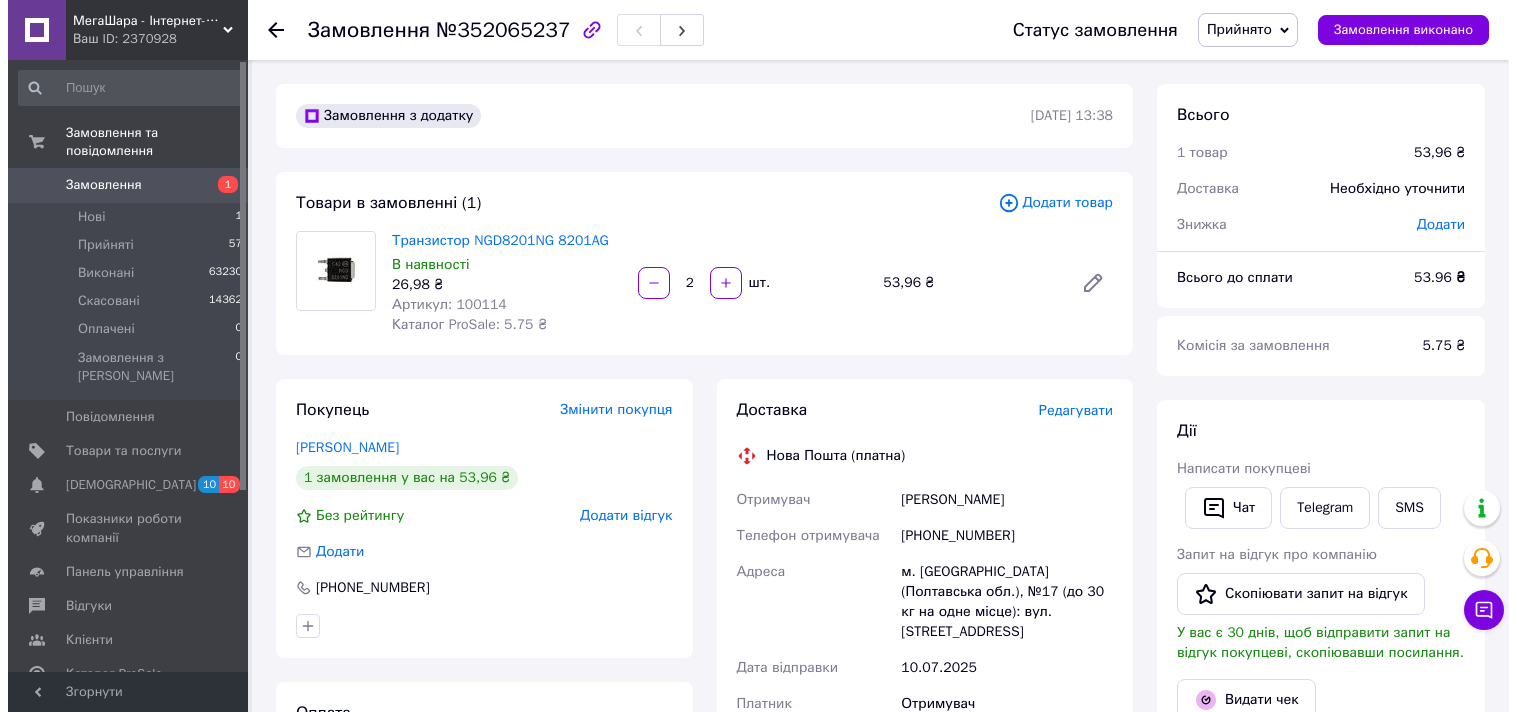 scroll, scrollTop: 0, scrollLeft: 0, axis: both 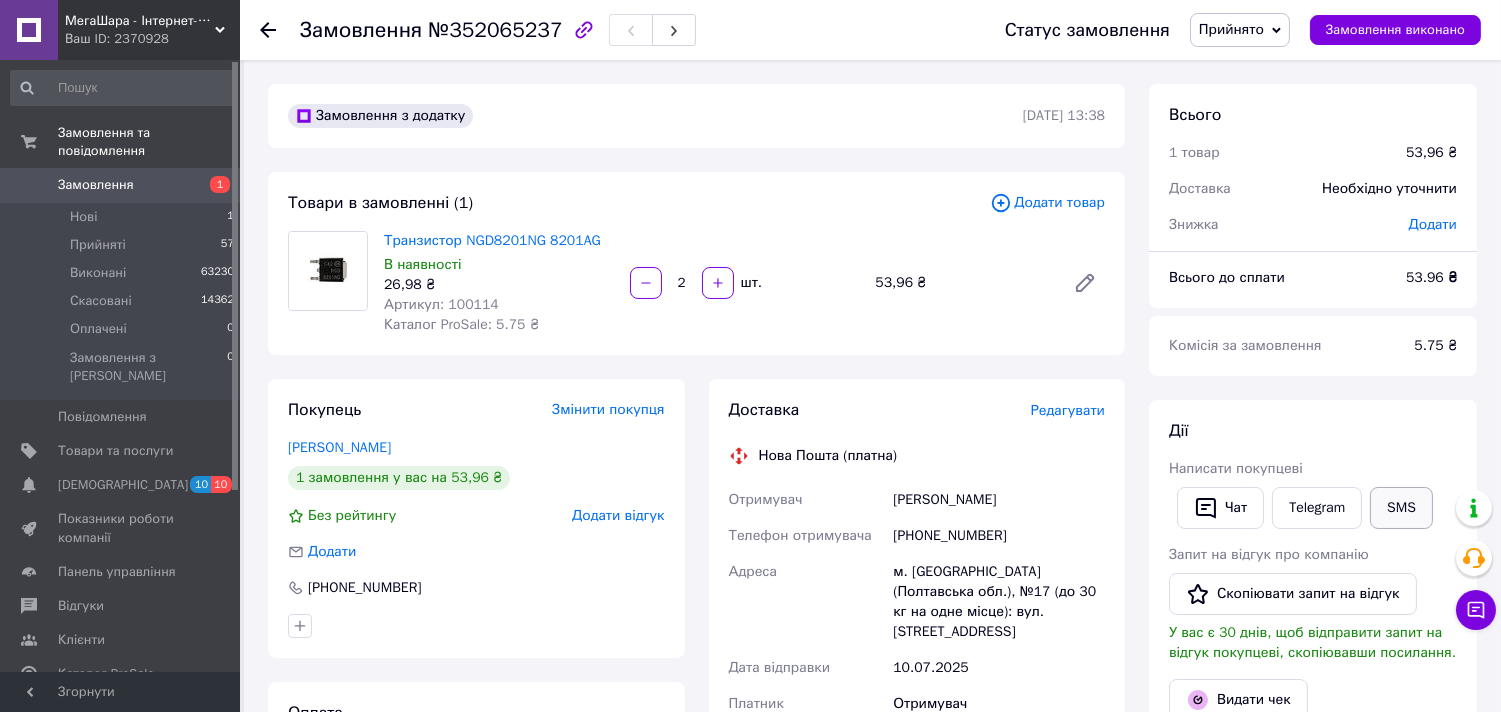 click on "SMS" at bounding box center (1401, 508) 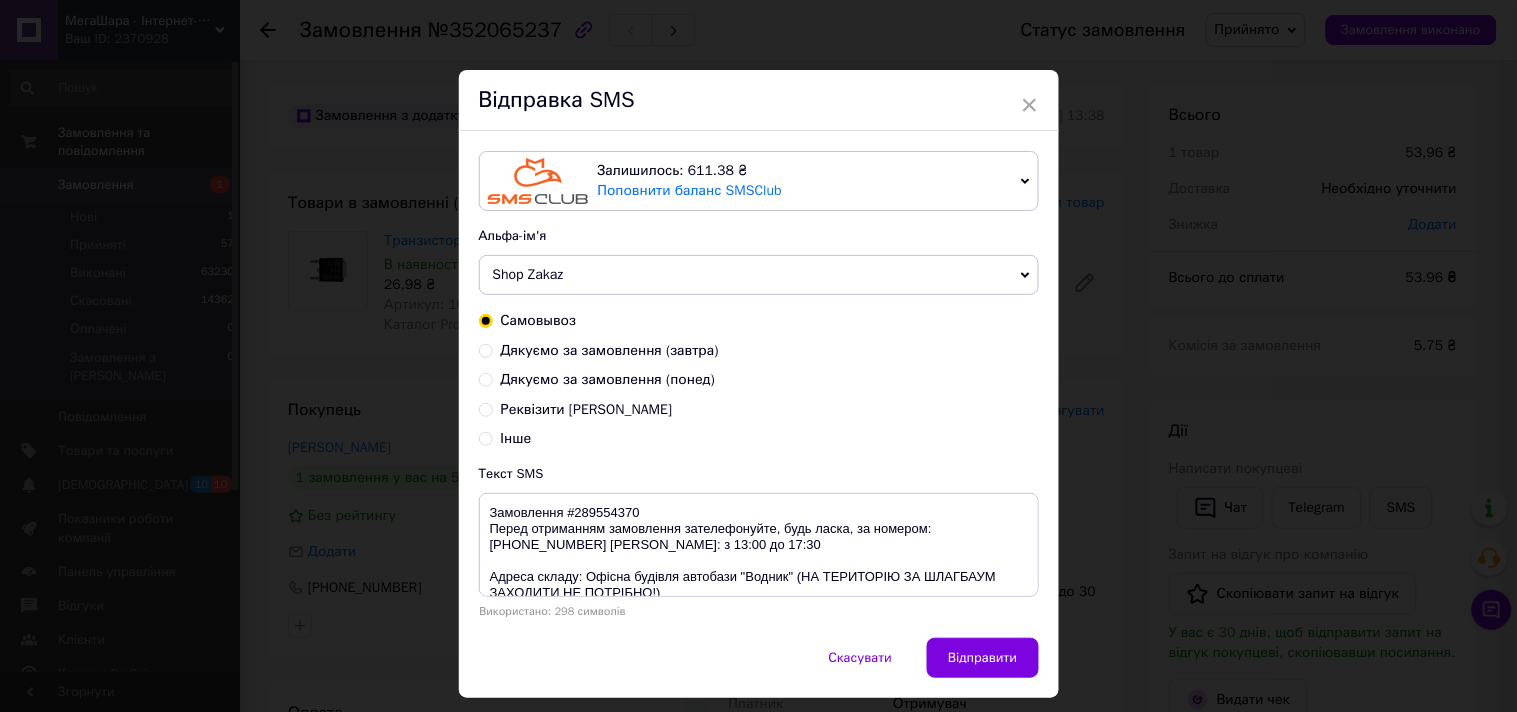 click on "Дякуємо за замовлення (завтра)" at bounding box center (610, 350) 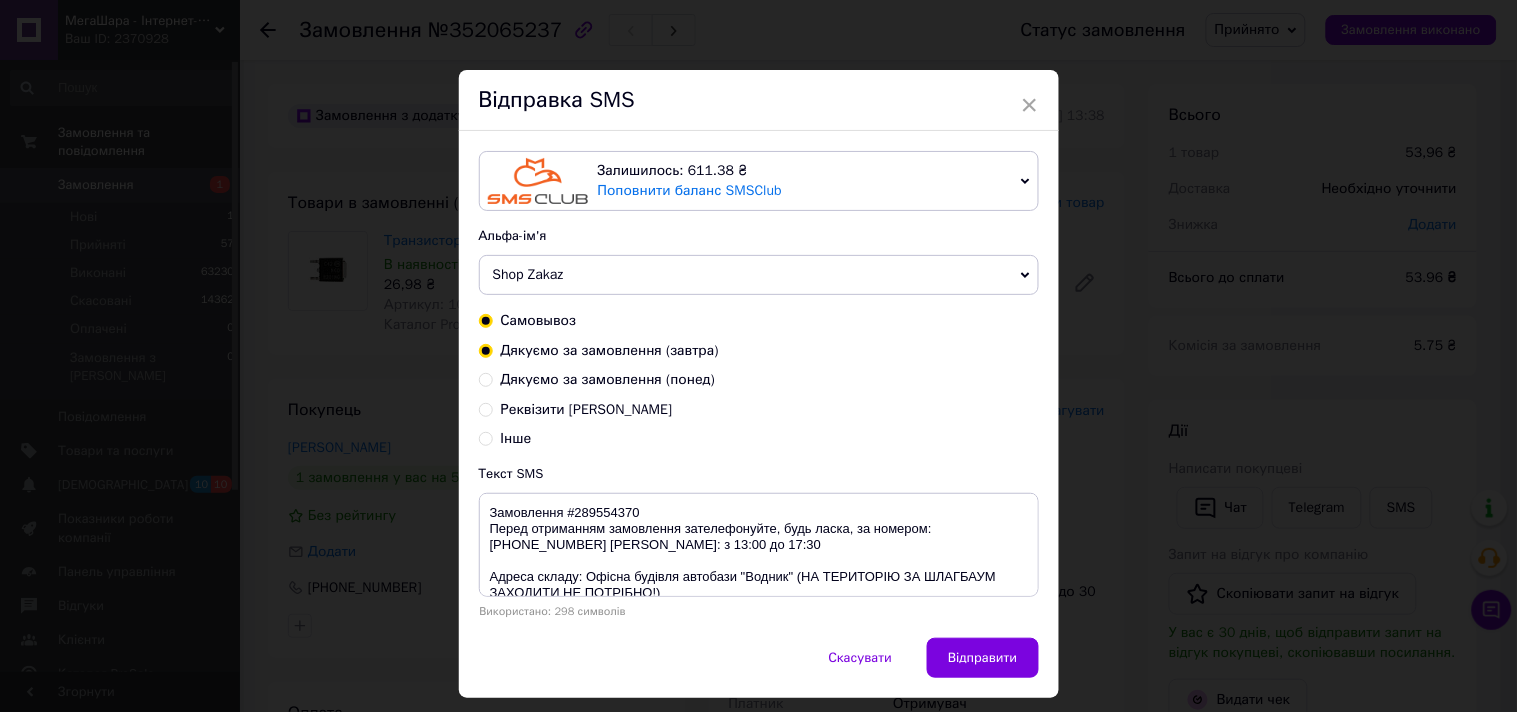 radio on "true" 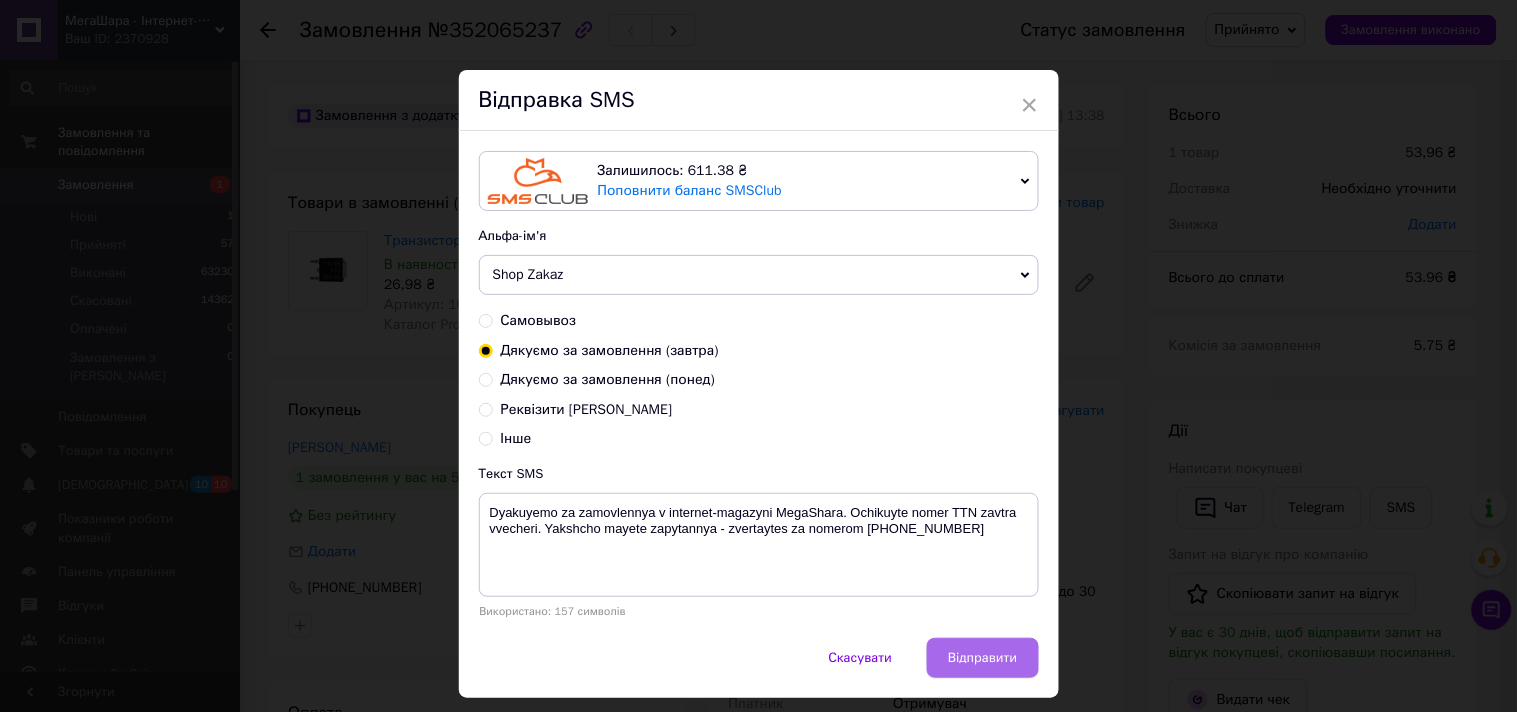 click on "Відправити" at bounding box center [982, 658] 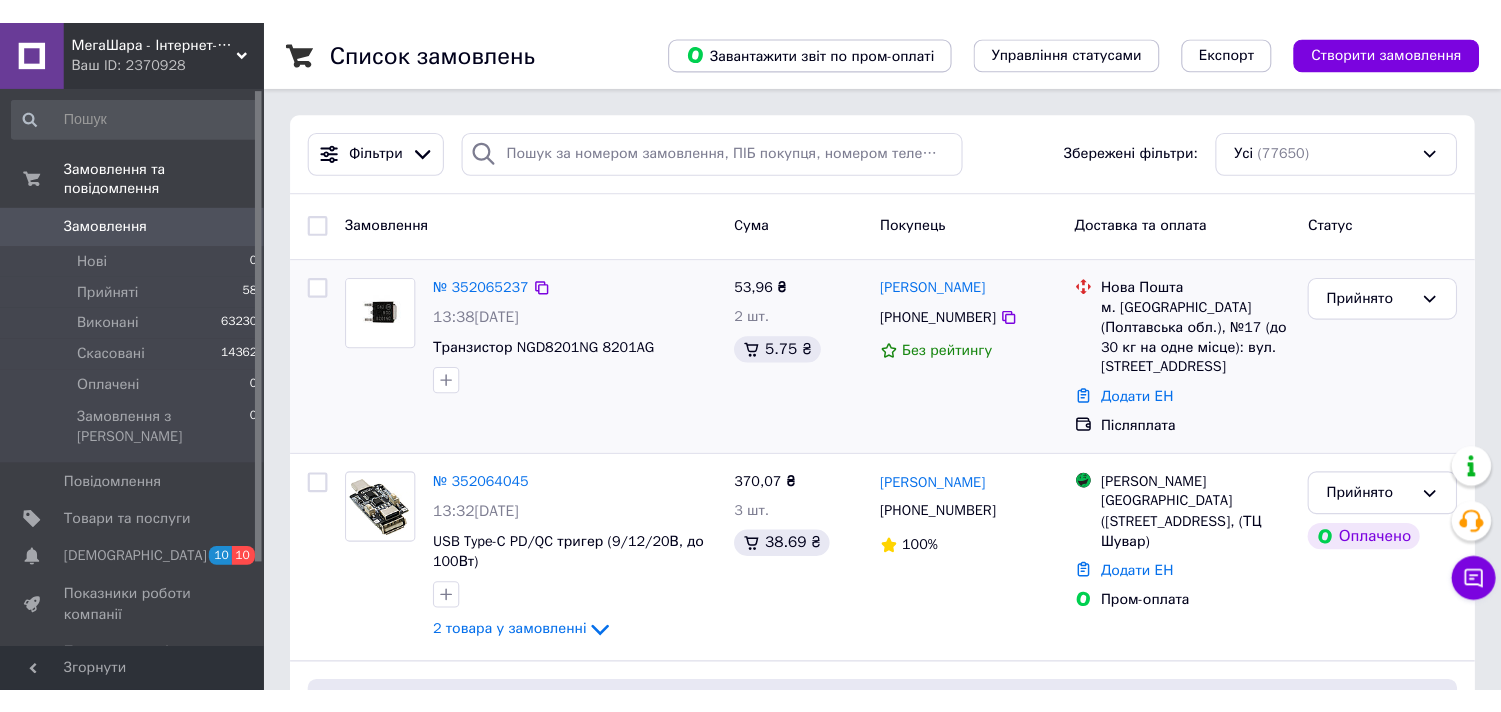 scroll, scrollTop: 0, scrollLeft: 0, axis: both 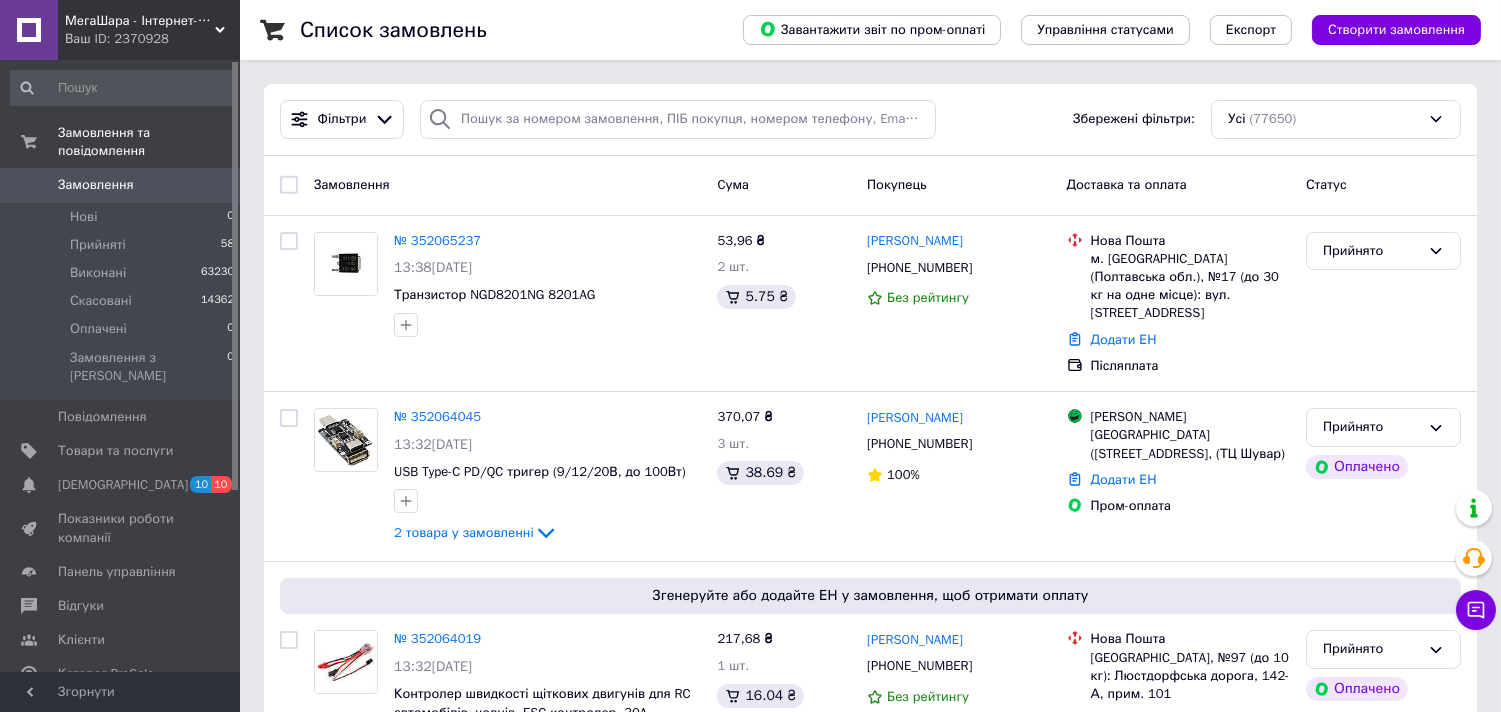 click on "Товари та послуги" at bounding box center [115, 451] 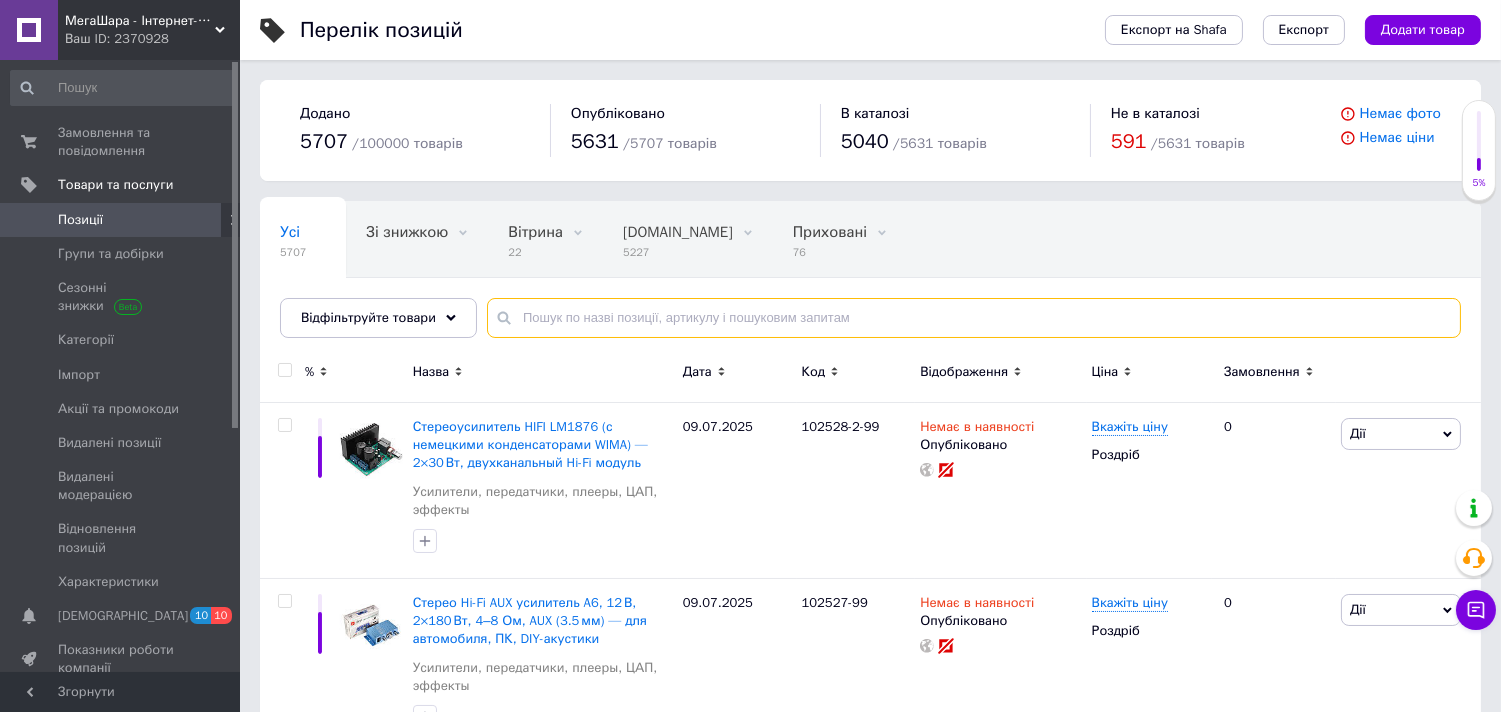 click at bounding box center (974, 318) 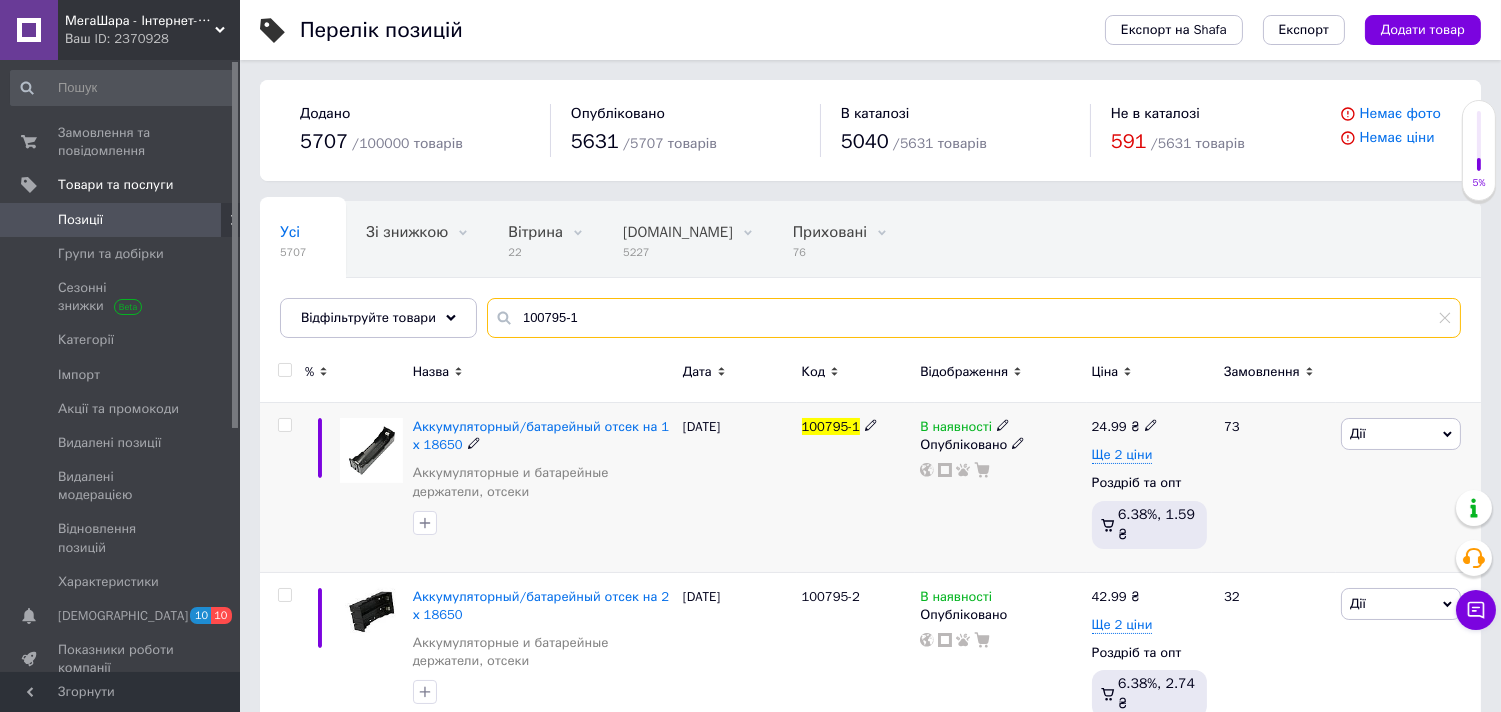 type on "100795-1" 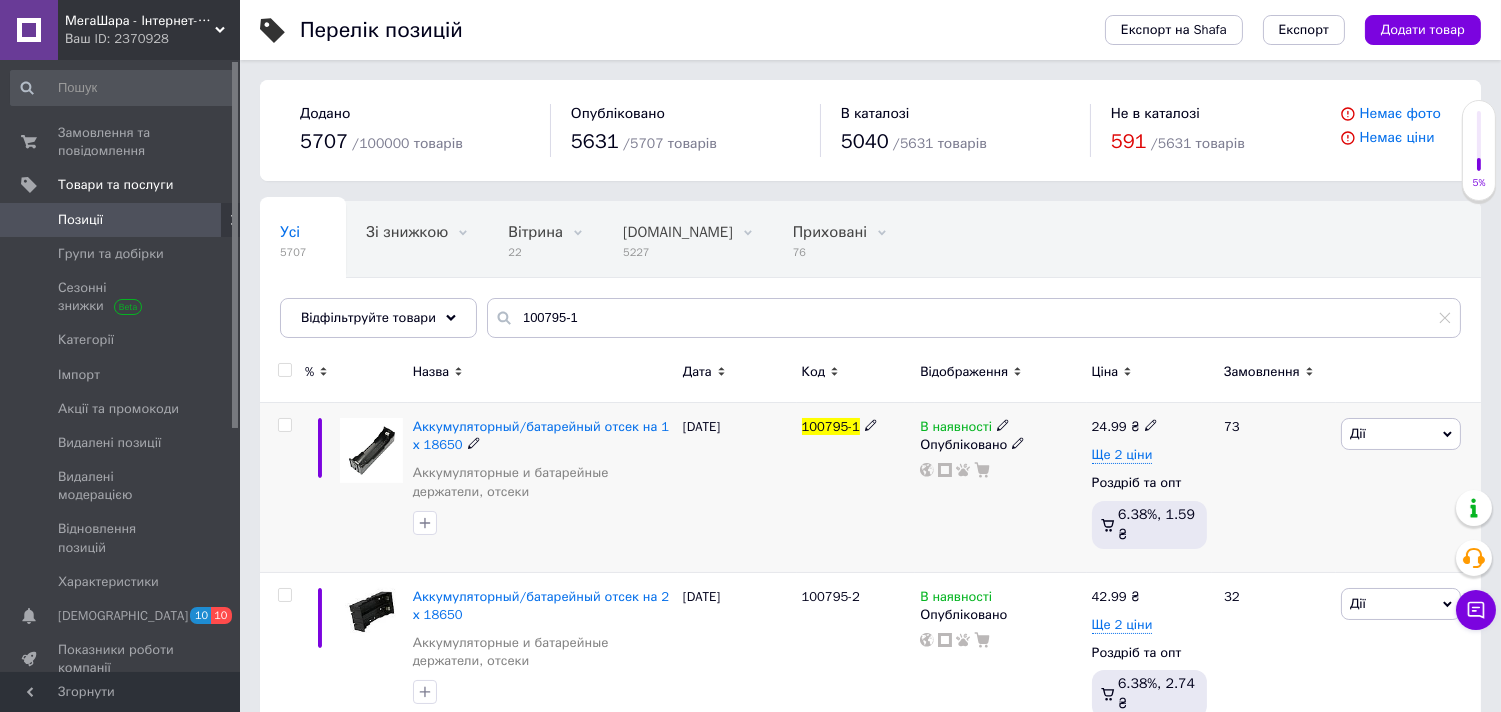 click 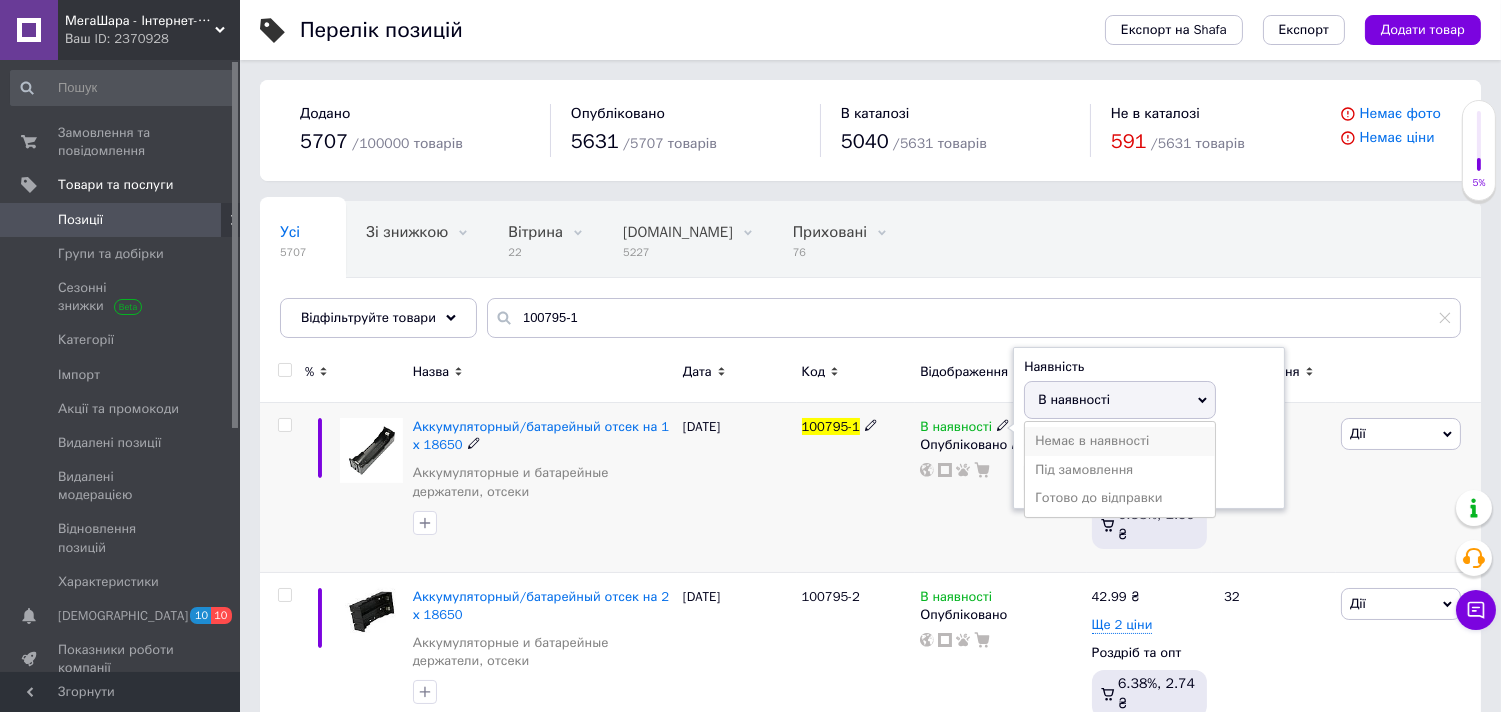 click on "Немає в наявності" at bounding box center [1120, 441] 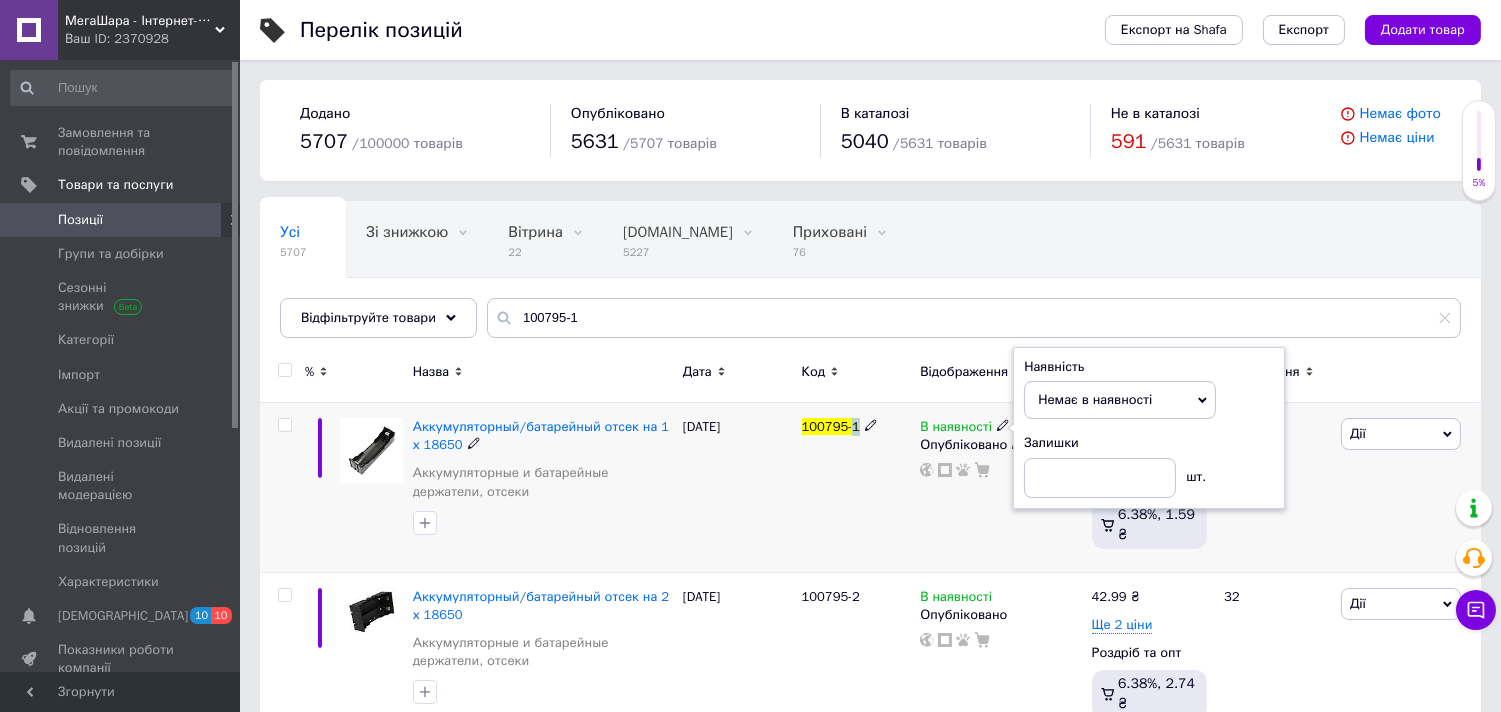 click on "100795-1" at bounding box center [856, 488] 